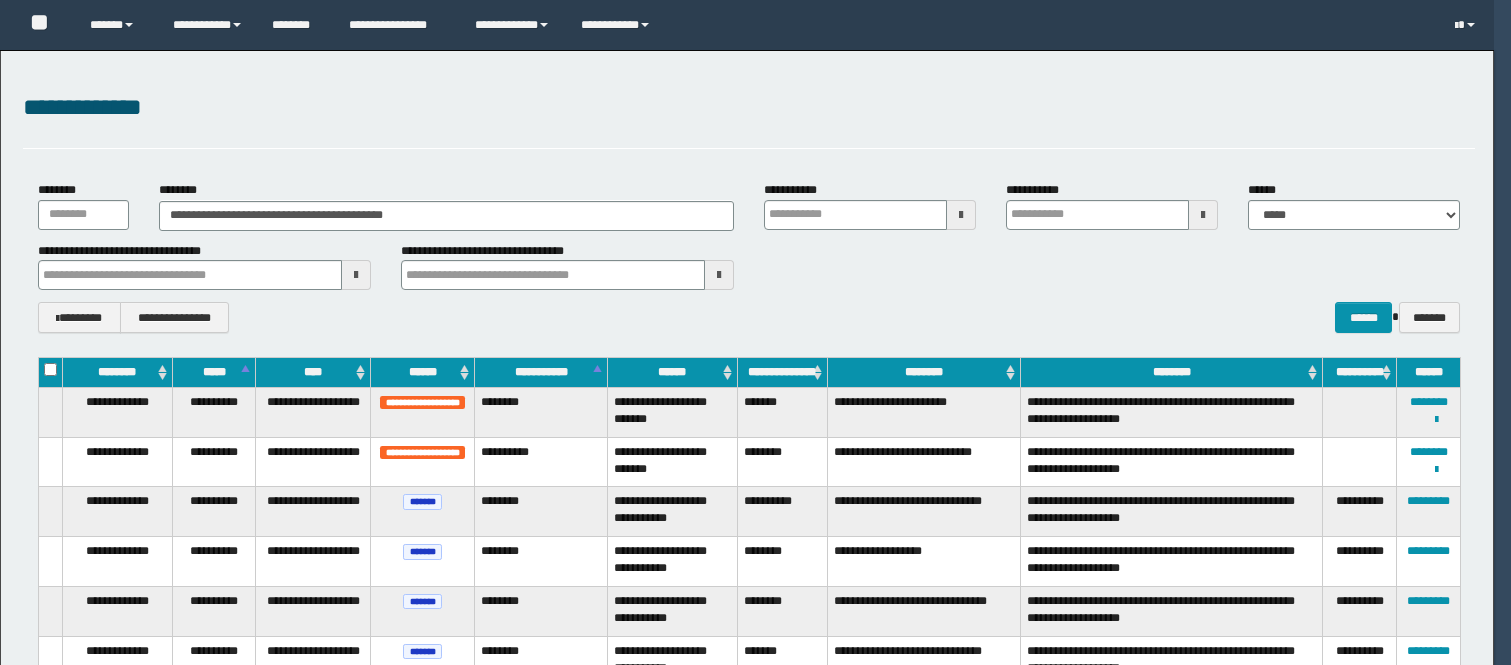 scroll, scrollTop: 0, scrollLeft: 0, axis: both 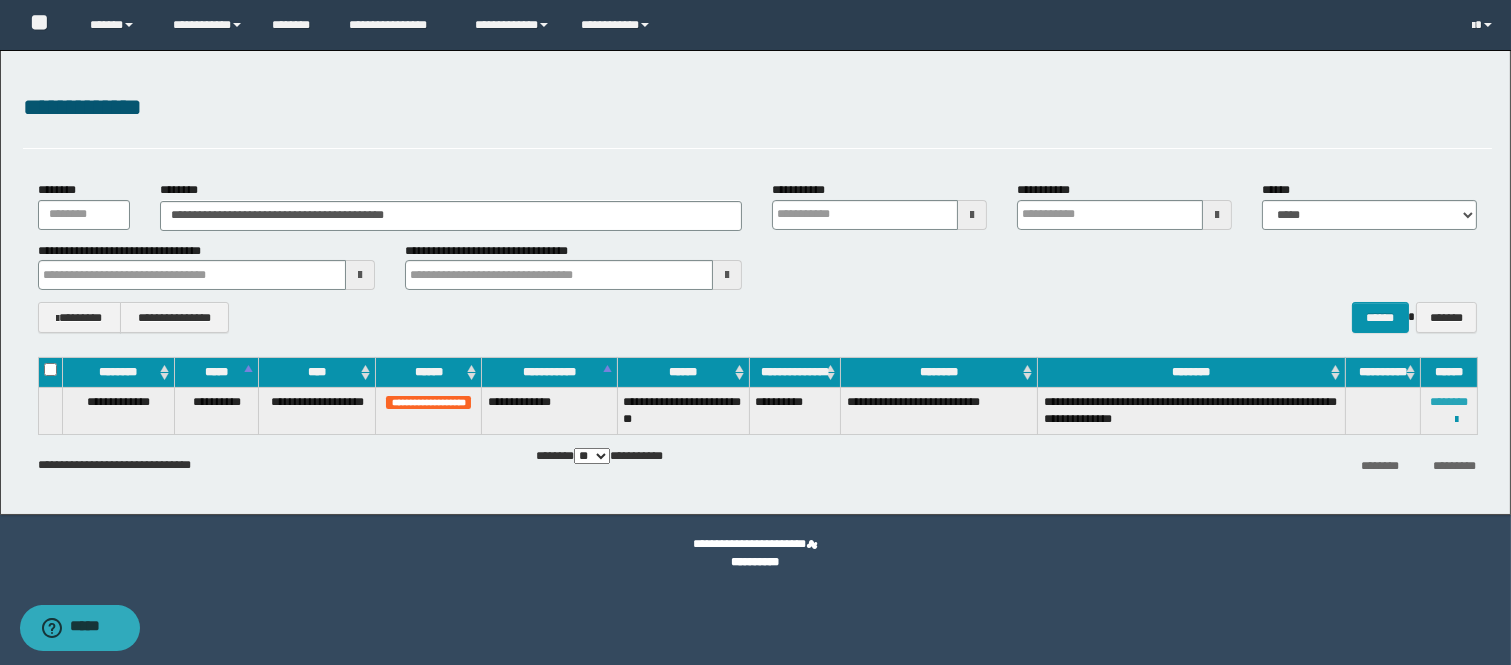 click on "********" at bounding box center [1449, 402] 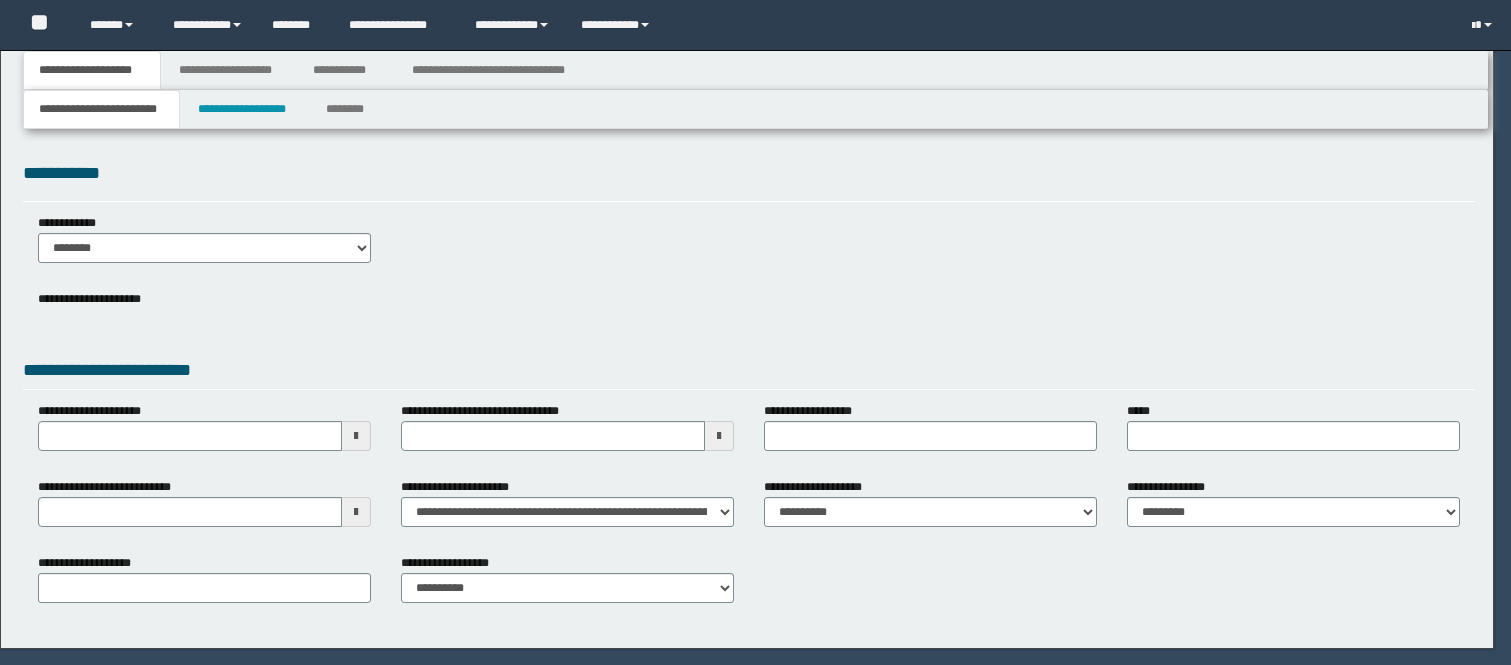 scroll, scrollTop: 0, scrollLeft: 0, axis: both 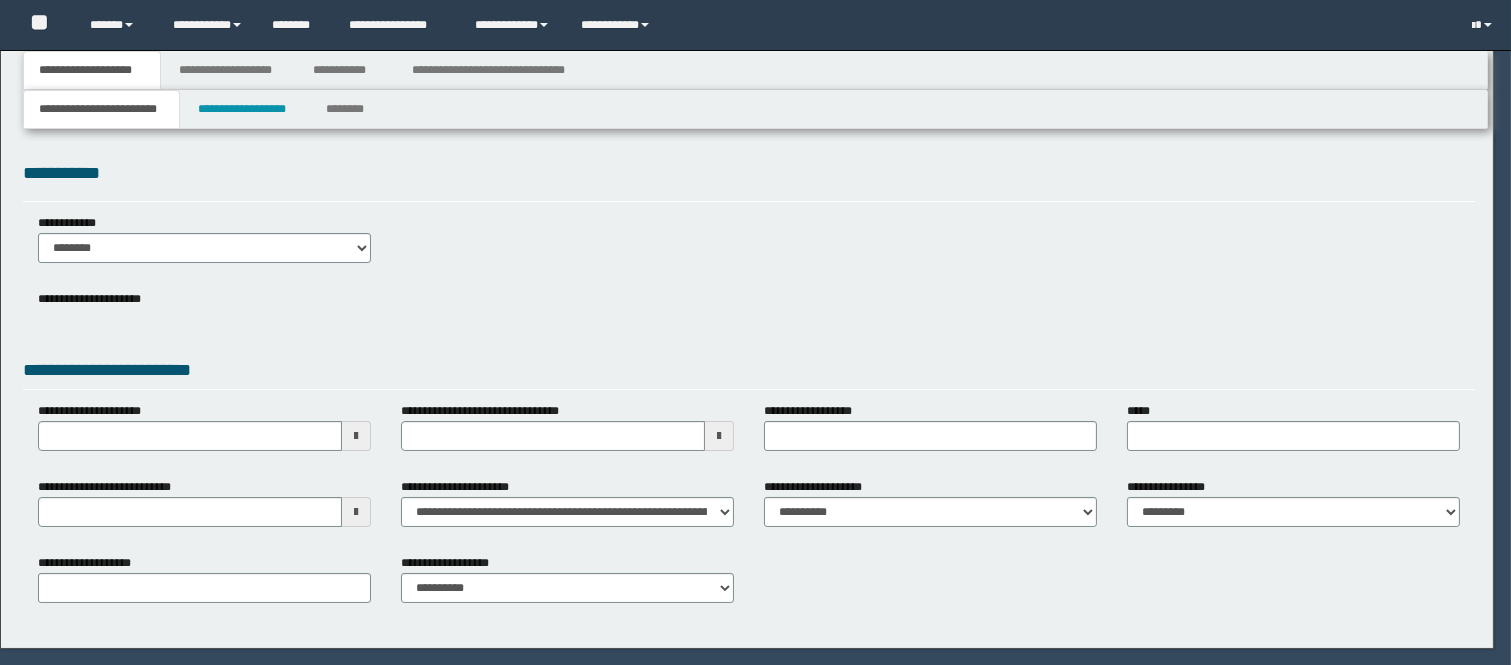 select on "*" 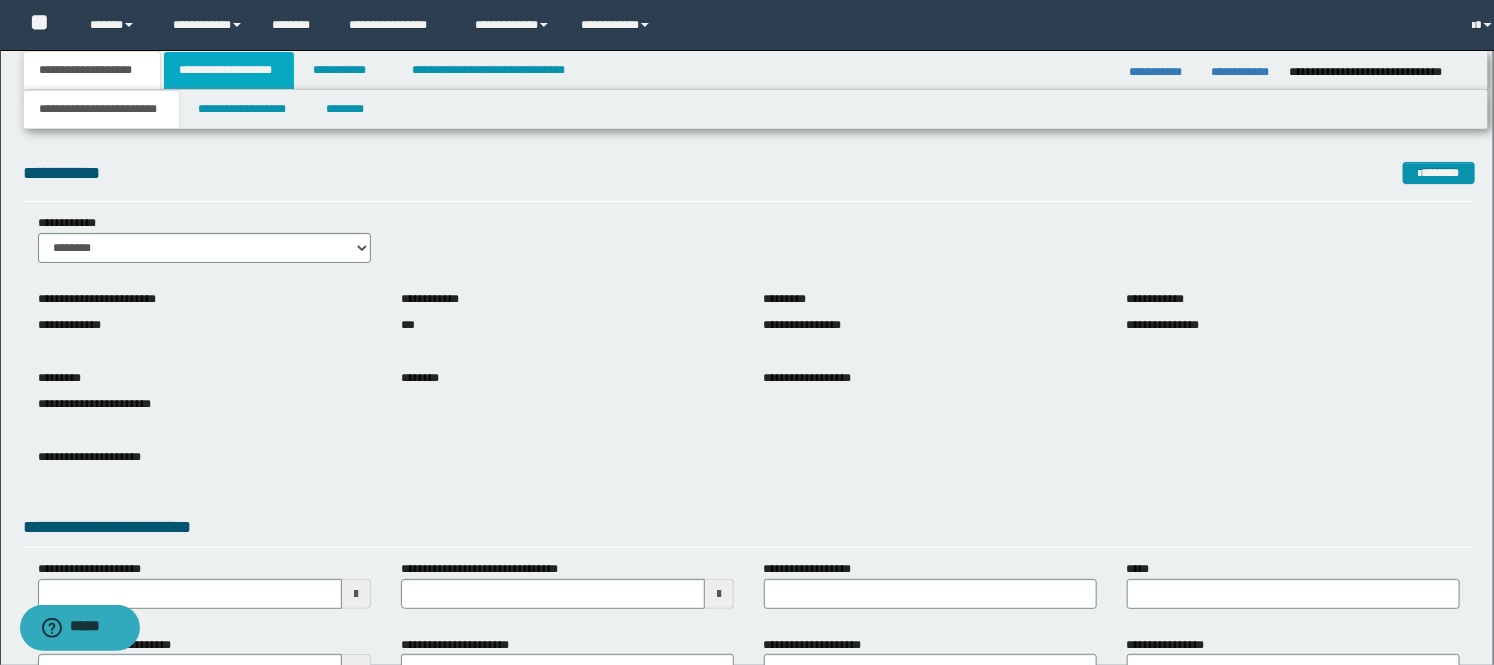 click on "**********" at bounding box center [229, 70] 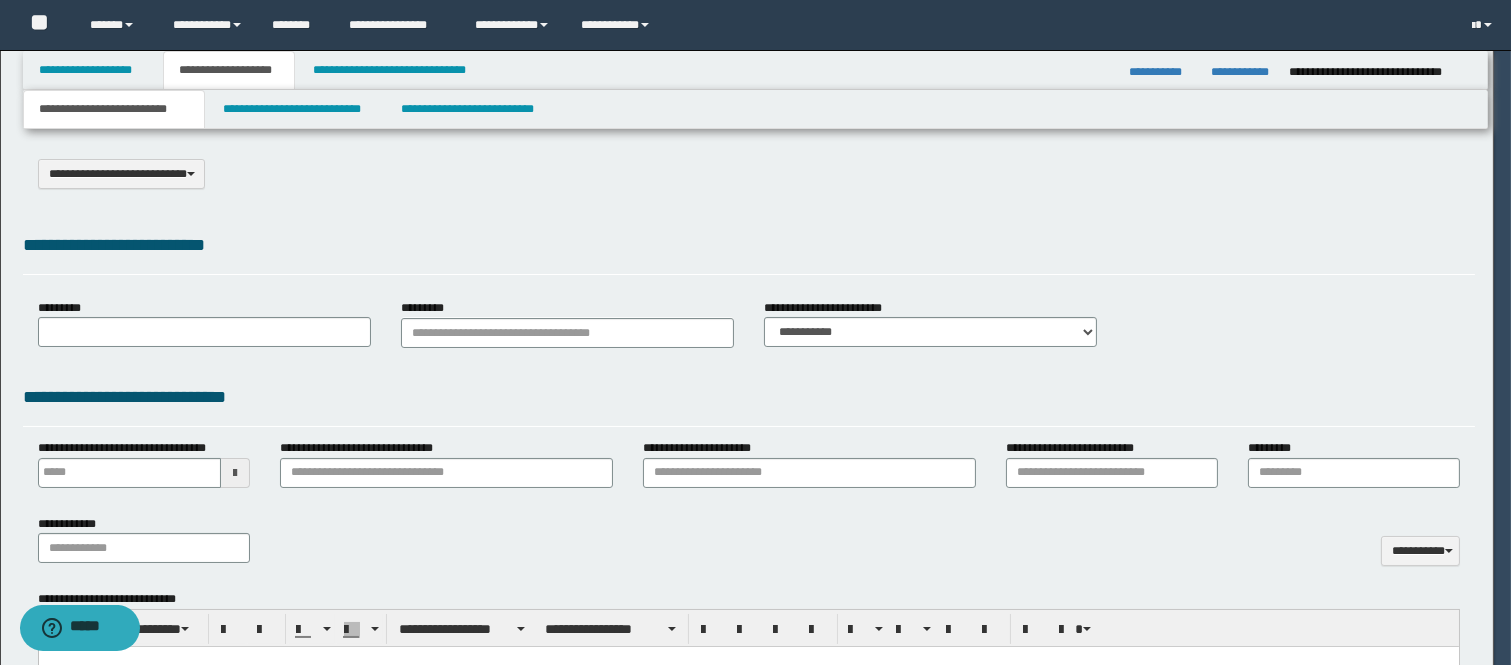 scroll, scrollTop: 0, scrollLeft: 0, axis: both 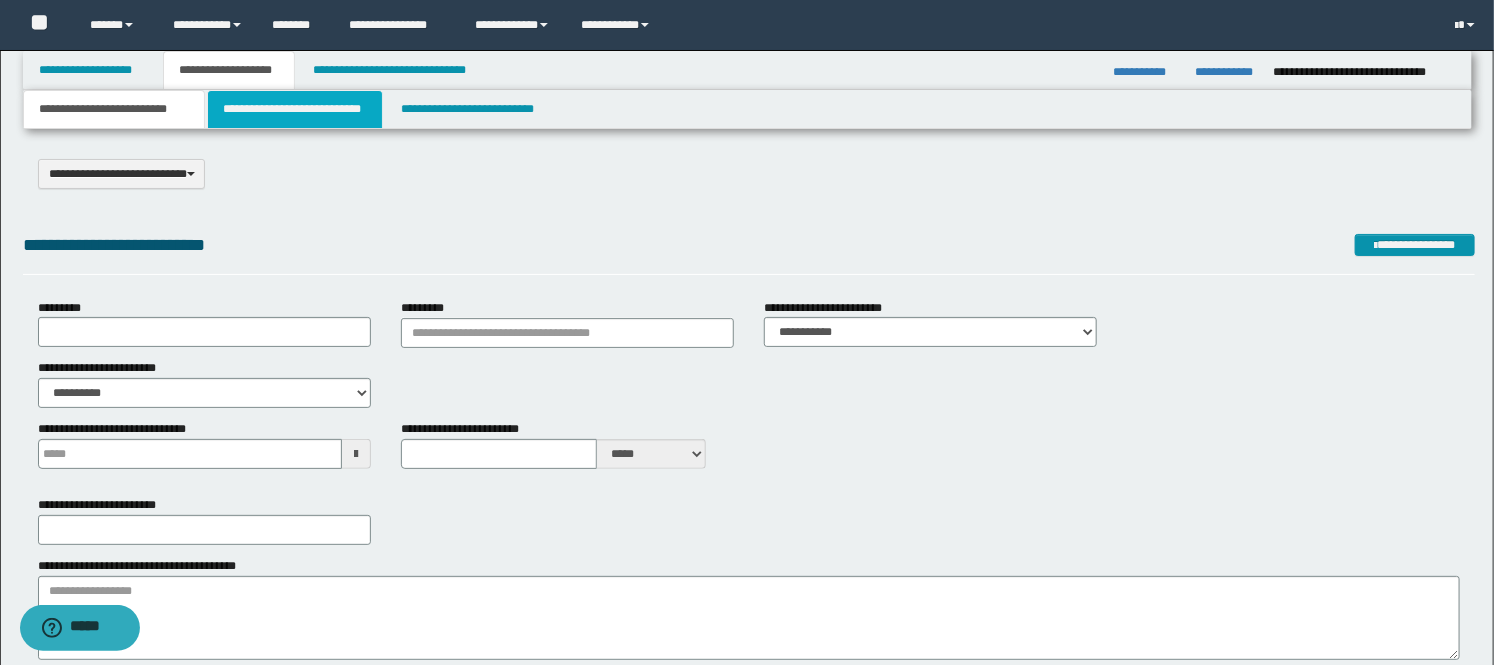 click on "**********" at bounding box center (295, 109) 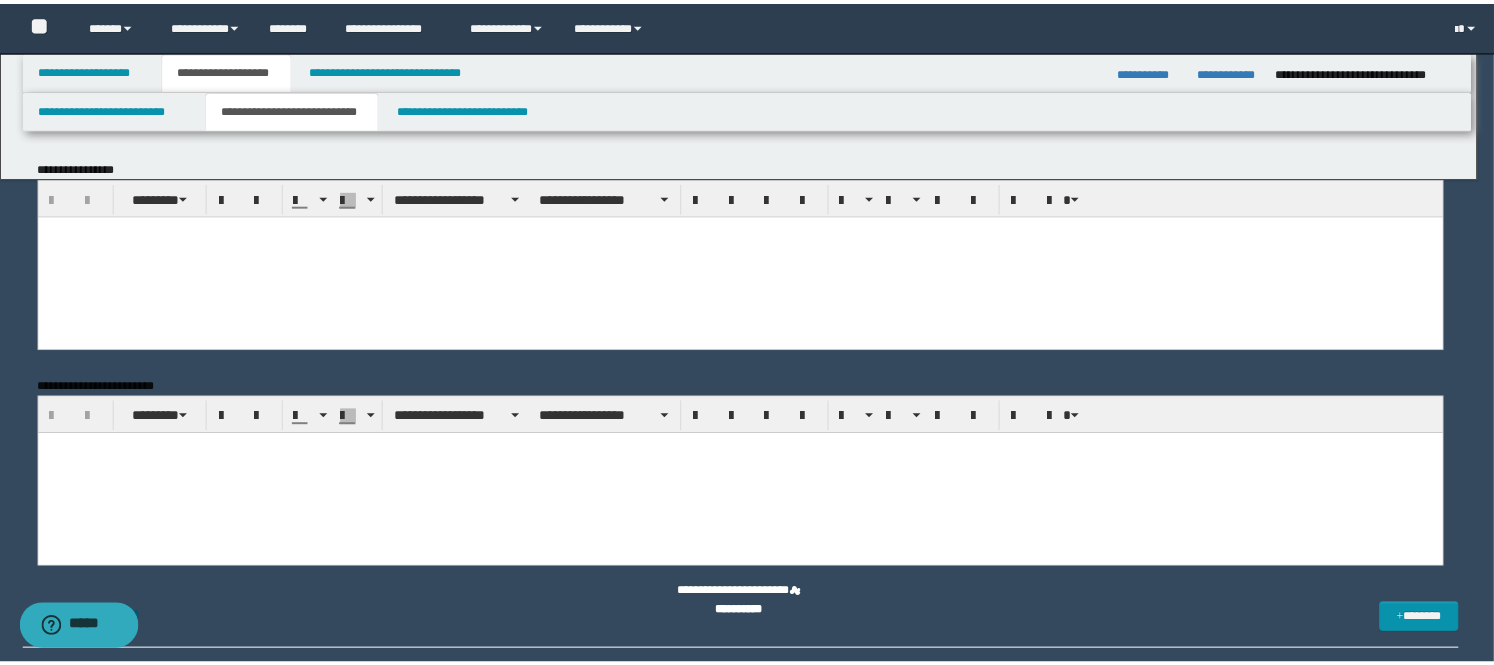 scroll, scrollTop: 0, scrollLeft: 0, axis: both 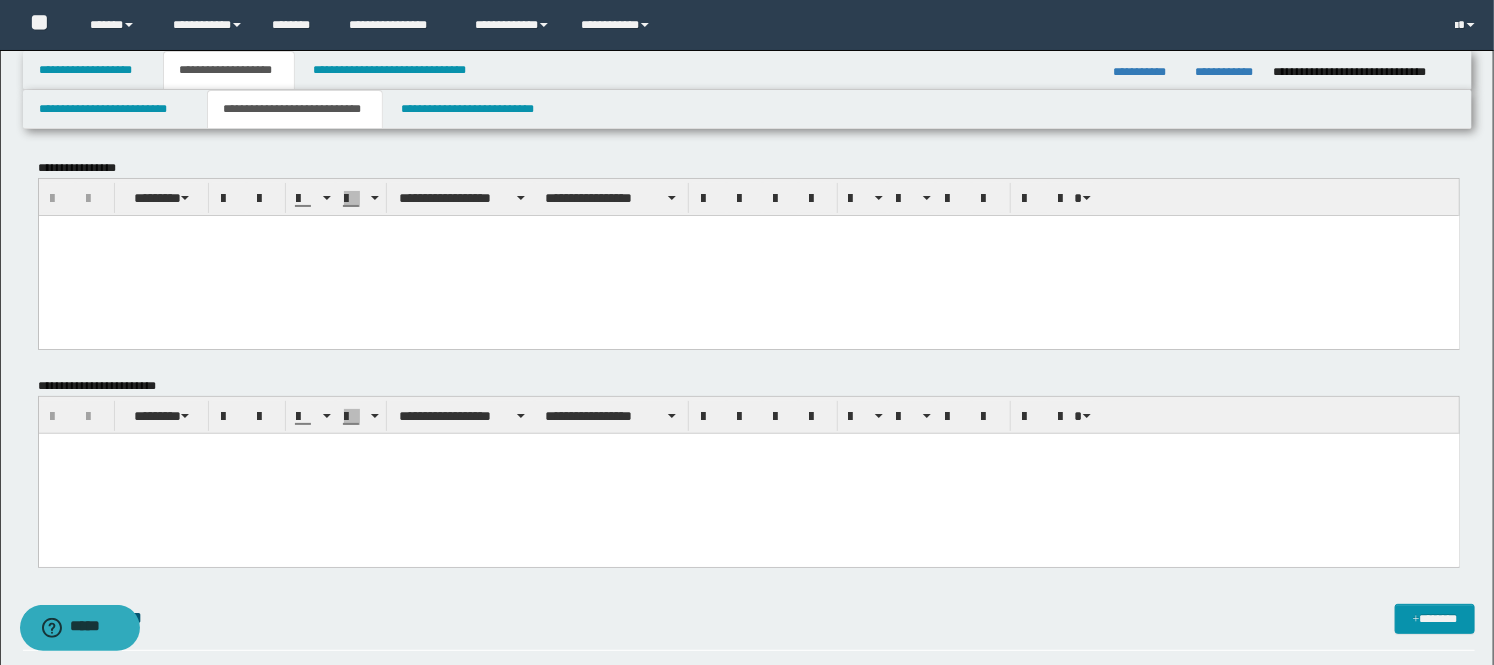 click at bounding box center [748, 255] 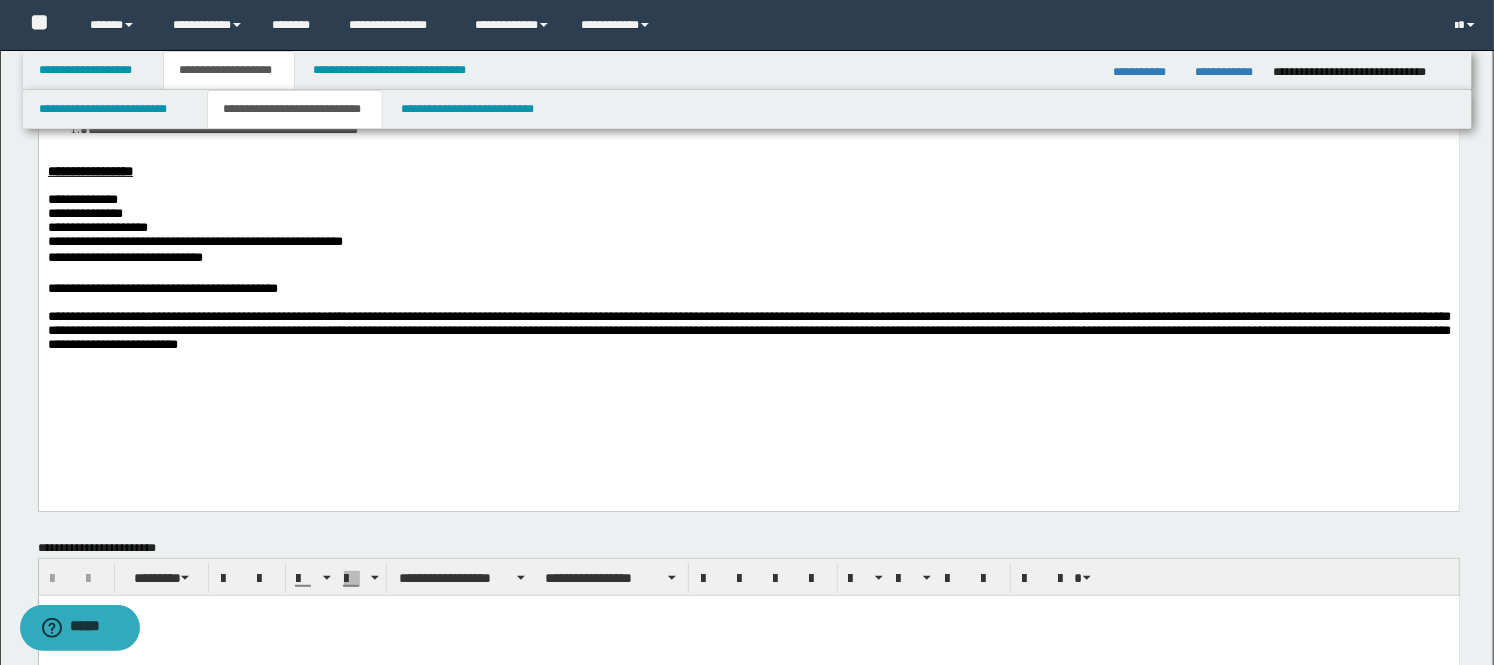 scroll, scrollTop: 222, scrollLeft: 0, axis: vertical 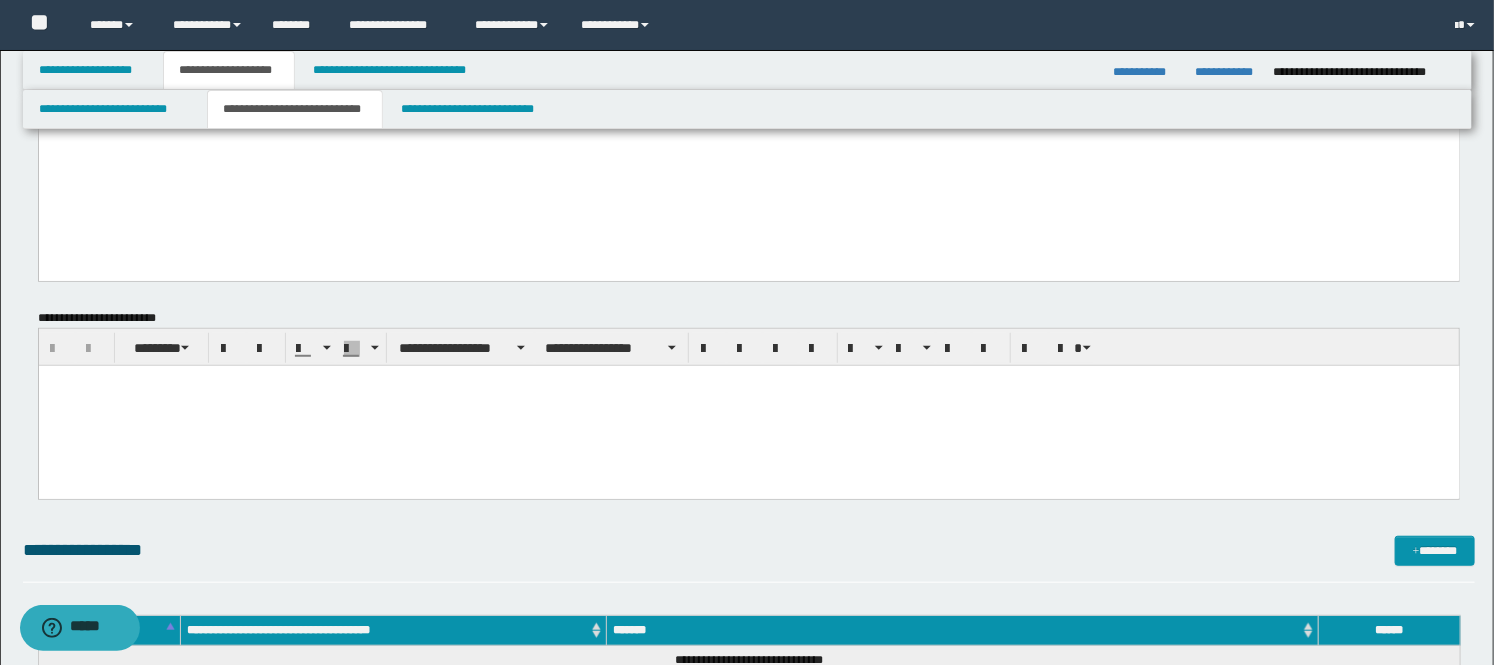 click at bounding box center [748, 406] 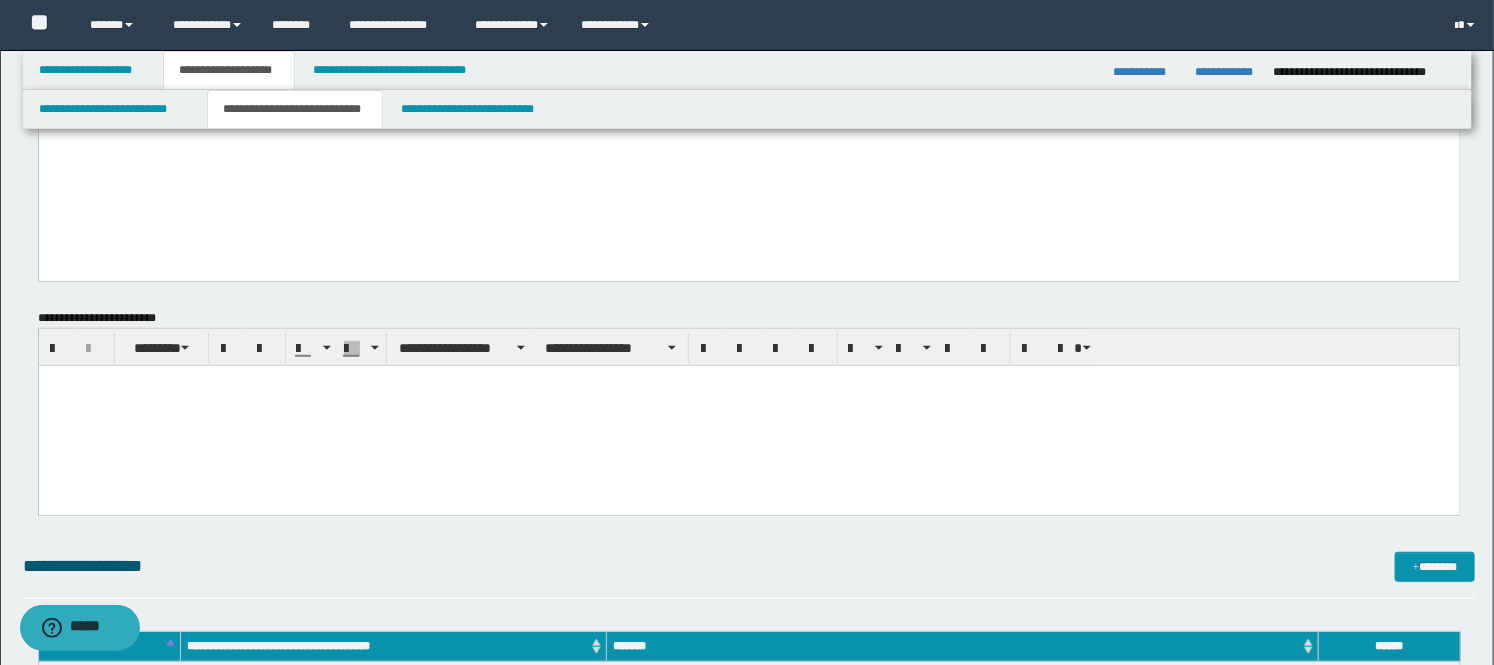 type 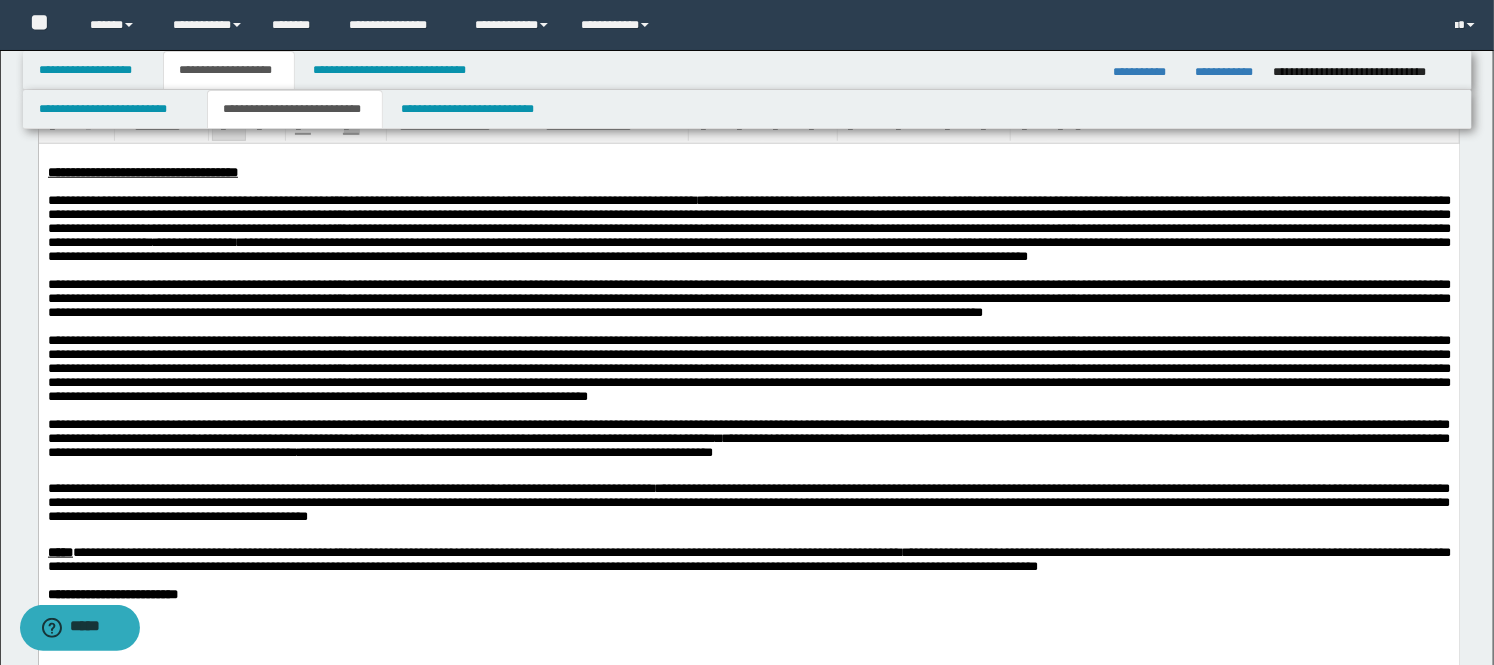 scroll, scrollTop: 777, scrollLeft: 0, axis: vertical 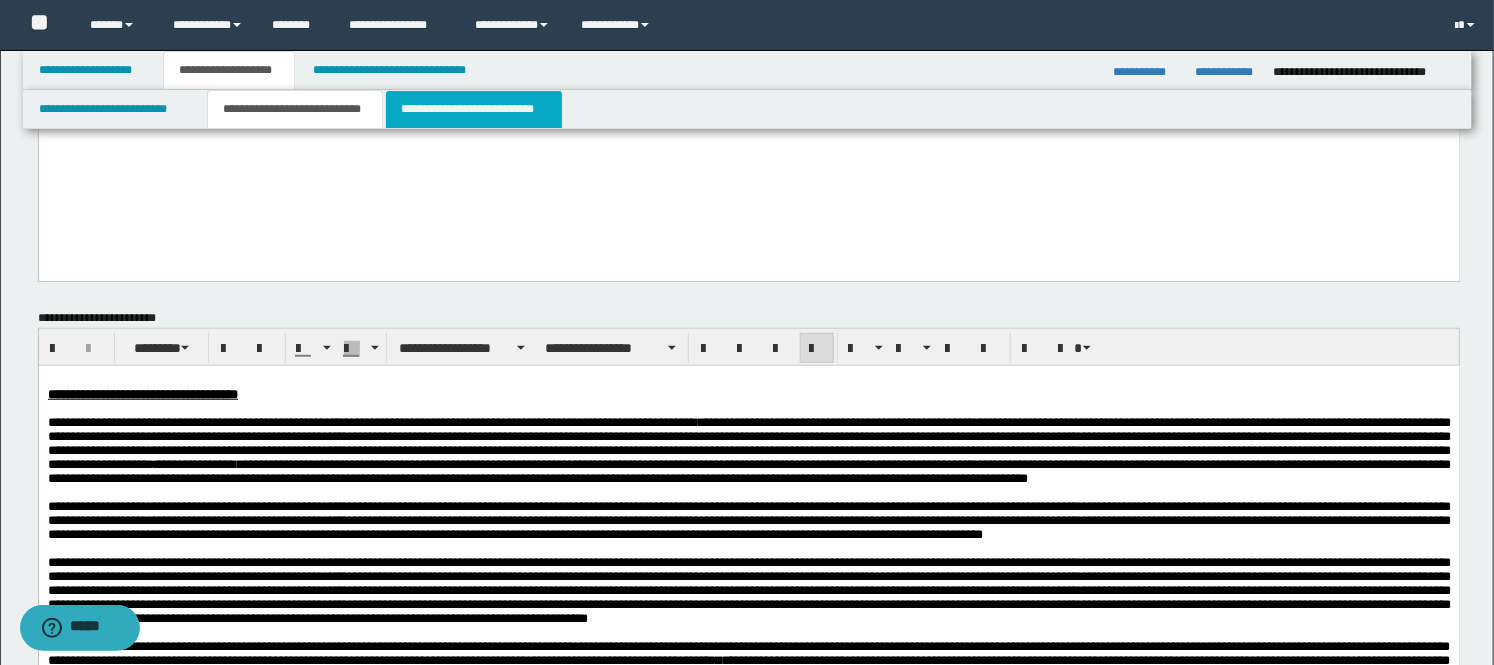 click on "**********" at bounding box center (474, 109) 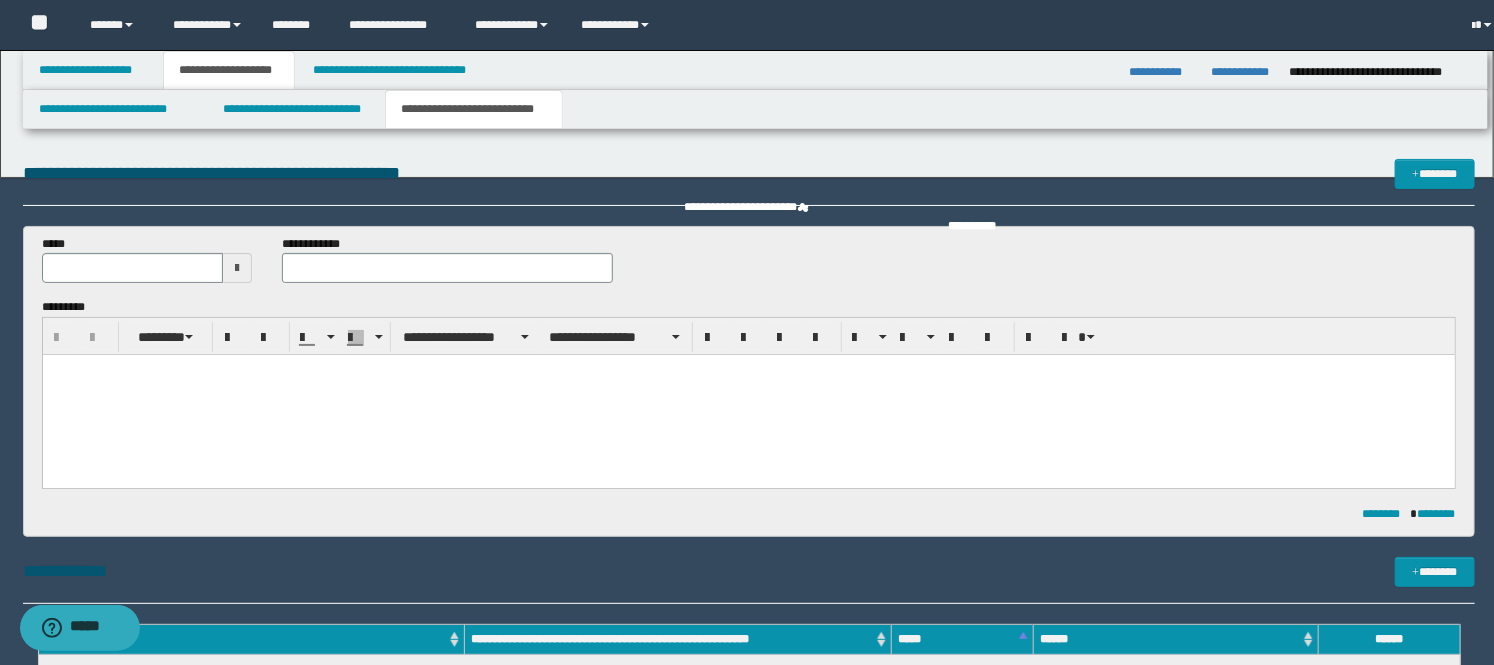 scroll, scrollTop: 0, scrollLeft: 0, axis: both 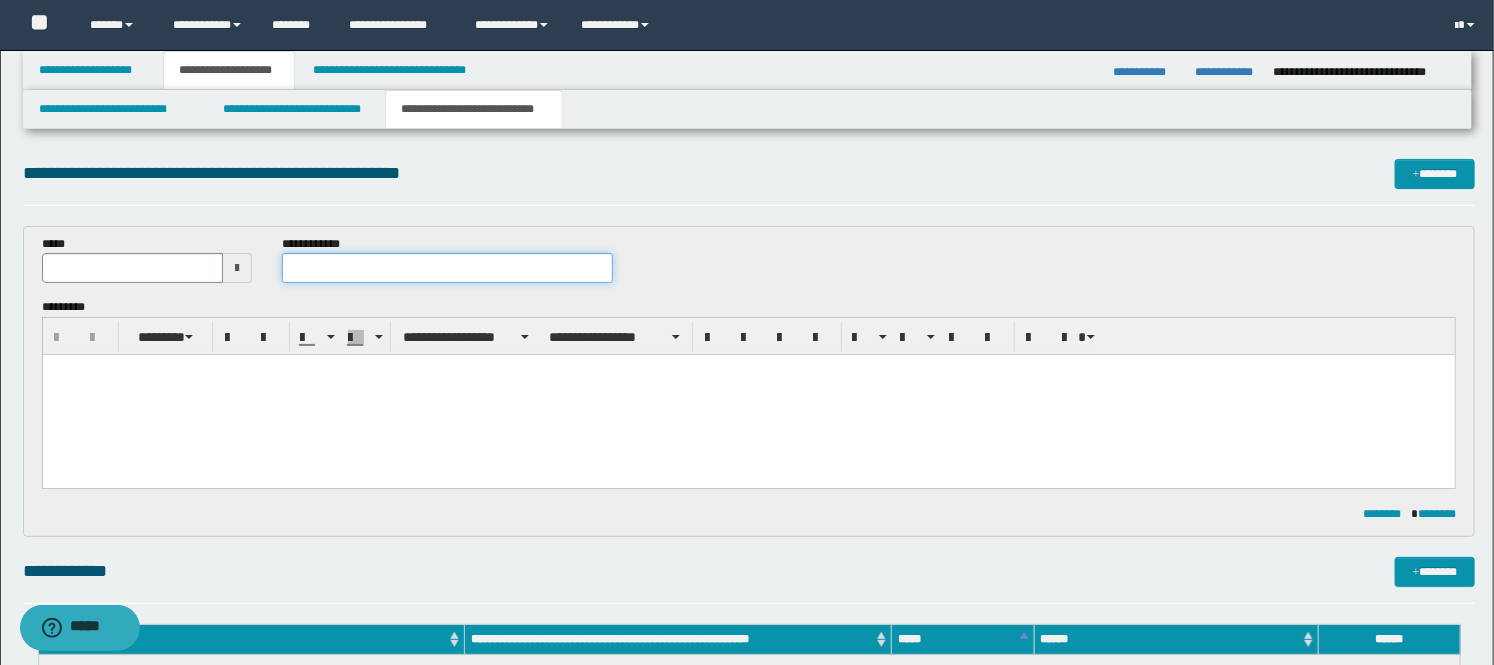 click at bounding box center (447, 268) 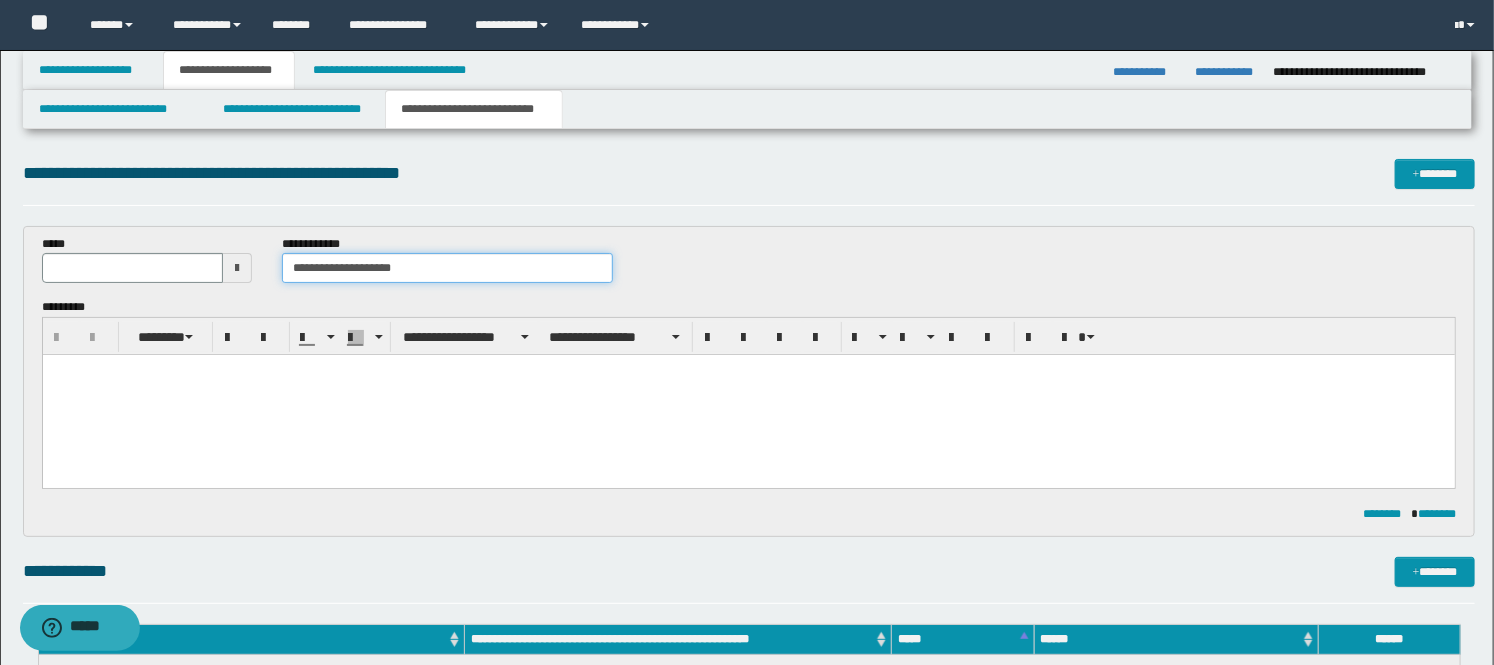 type on "**********" 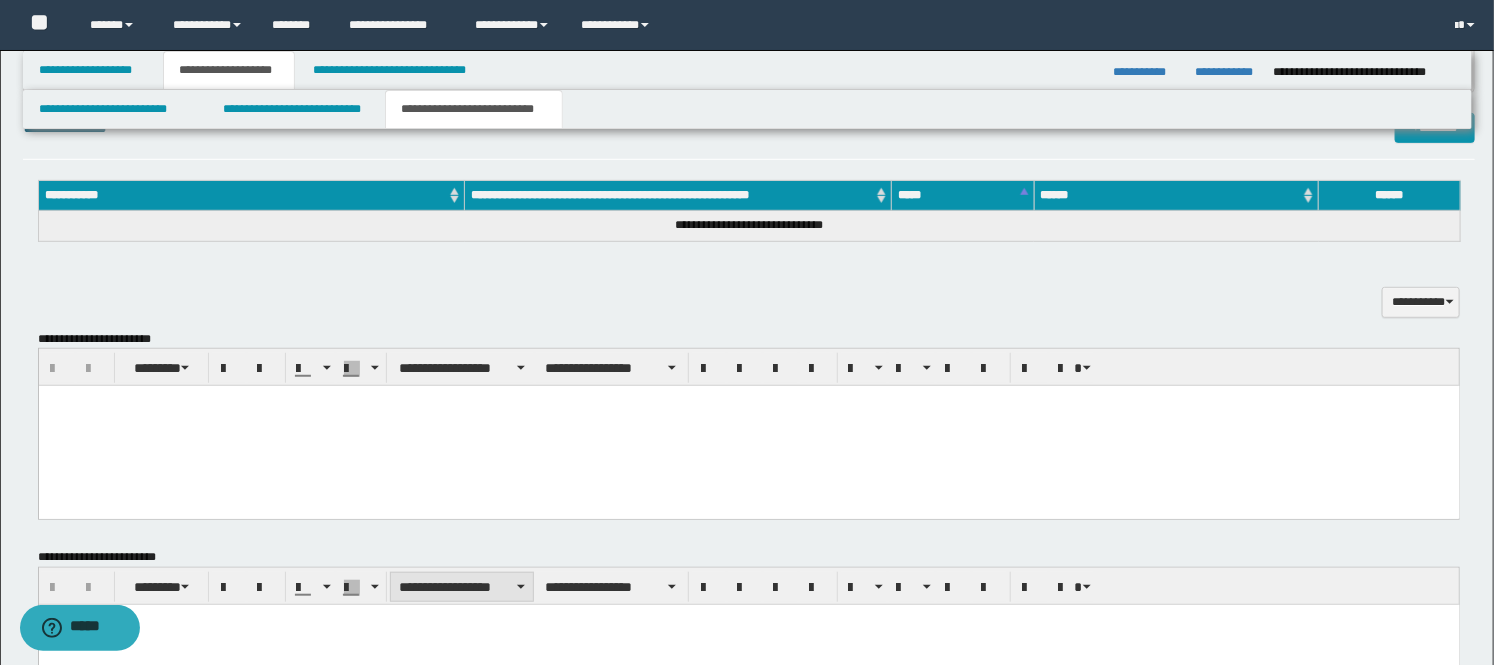 scroll, scrollTop: 555, scrollLeft: 0, axis: vertical 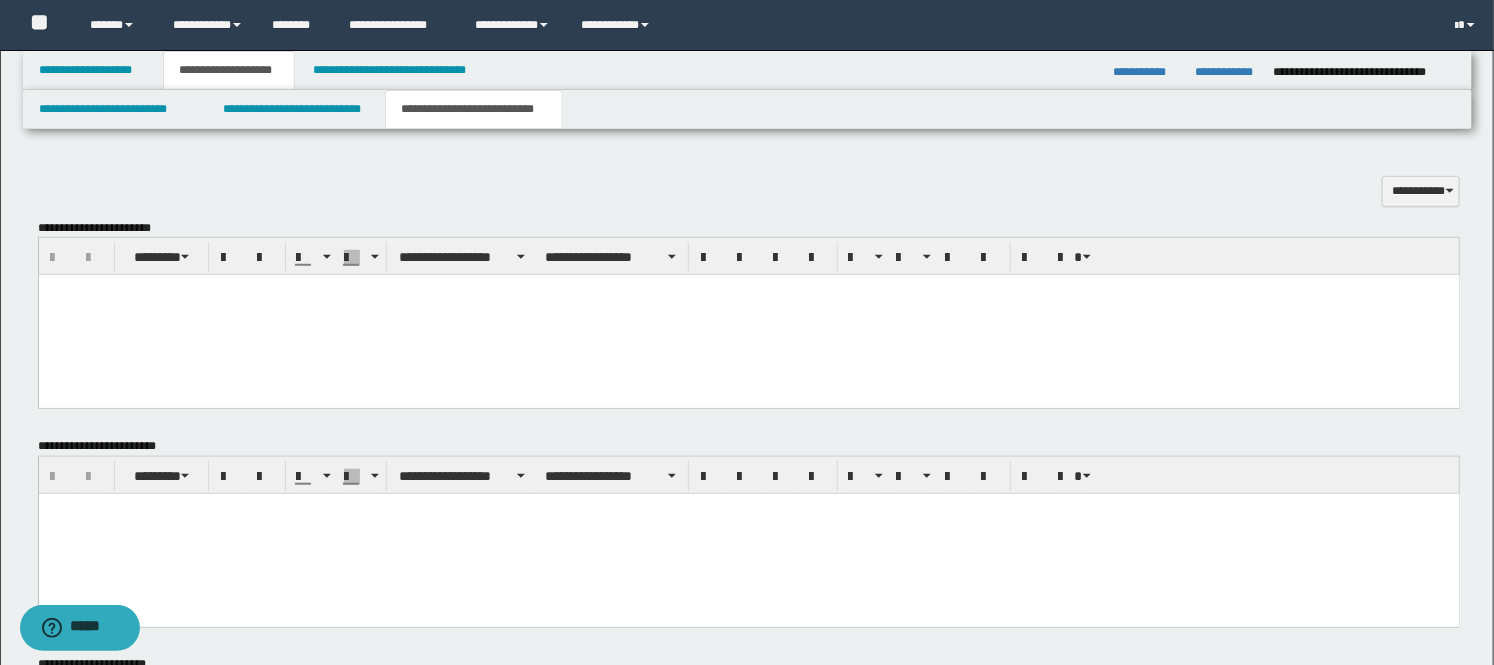 click at bounding box center (748, 315) 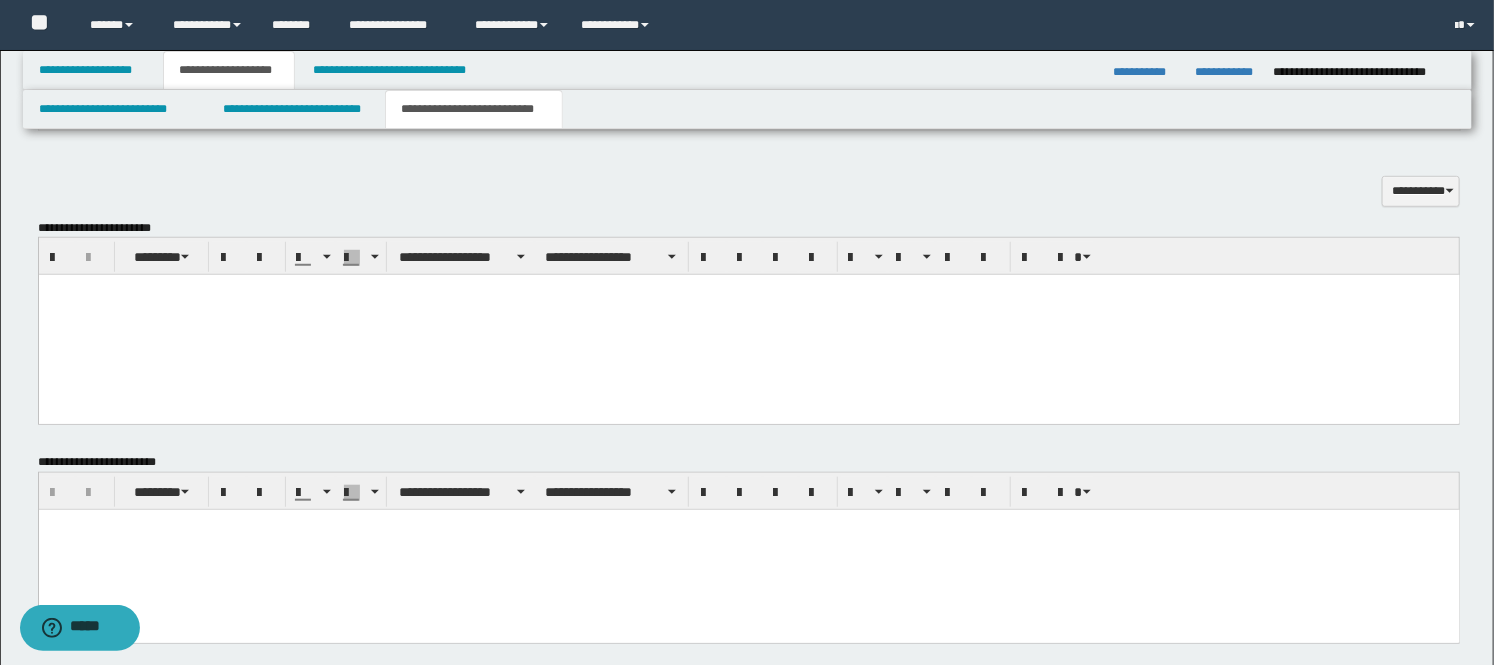 type 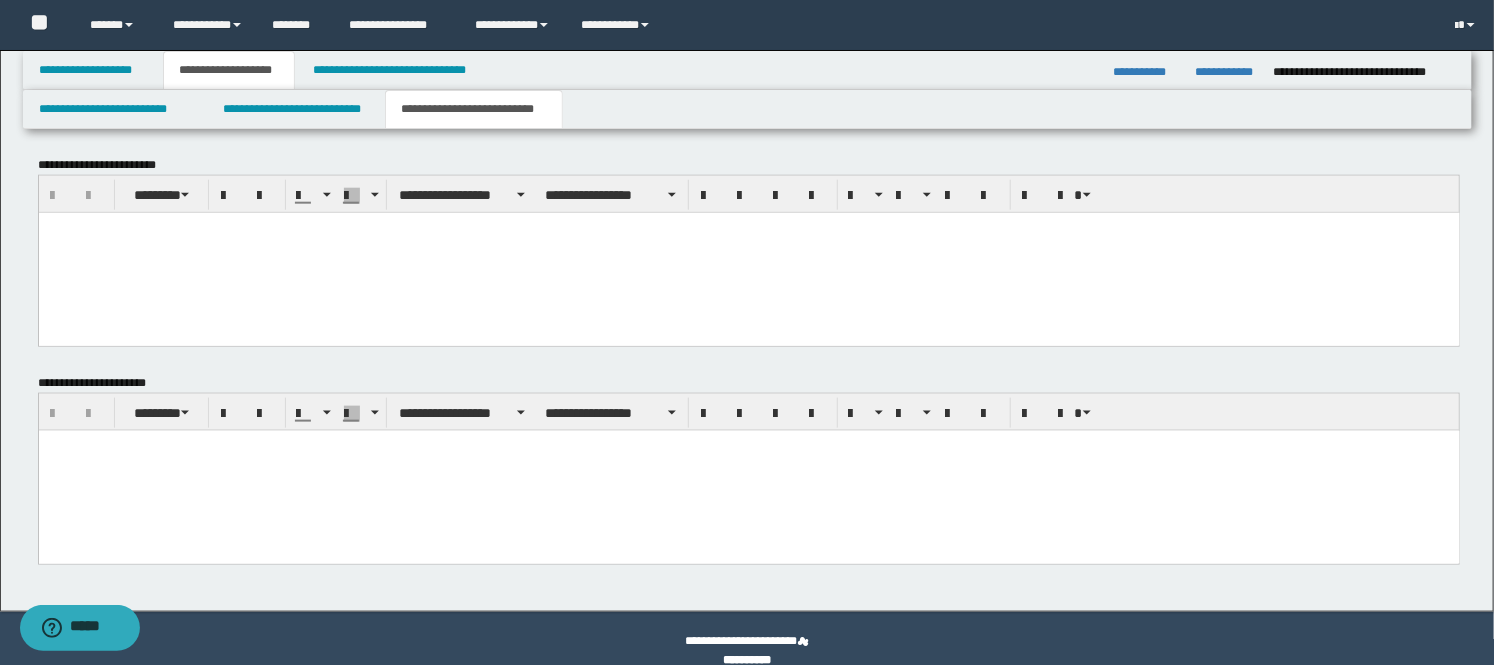 scroll, scrollTop: 888, scrollLeft: 0, axis: vertical 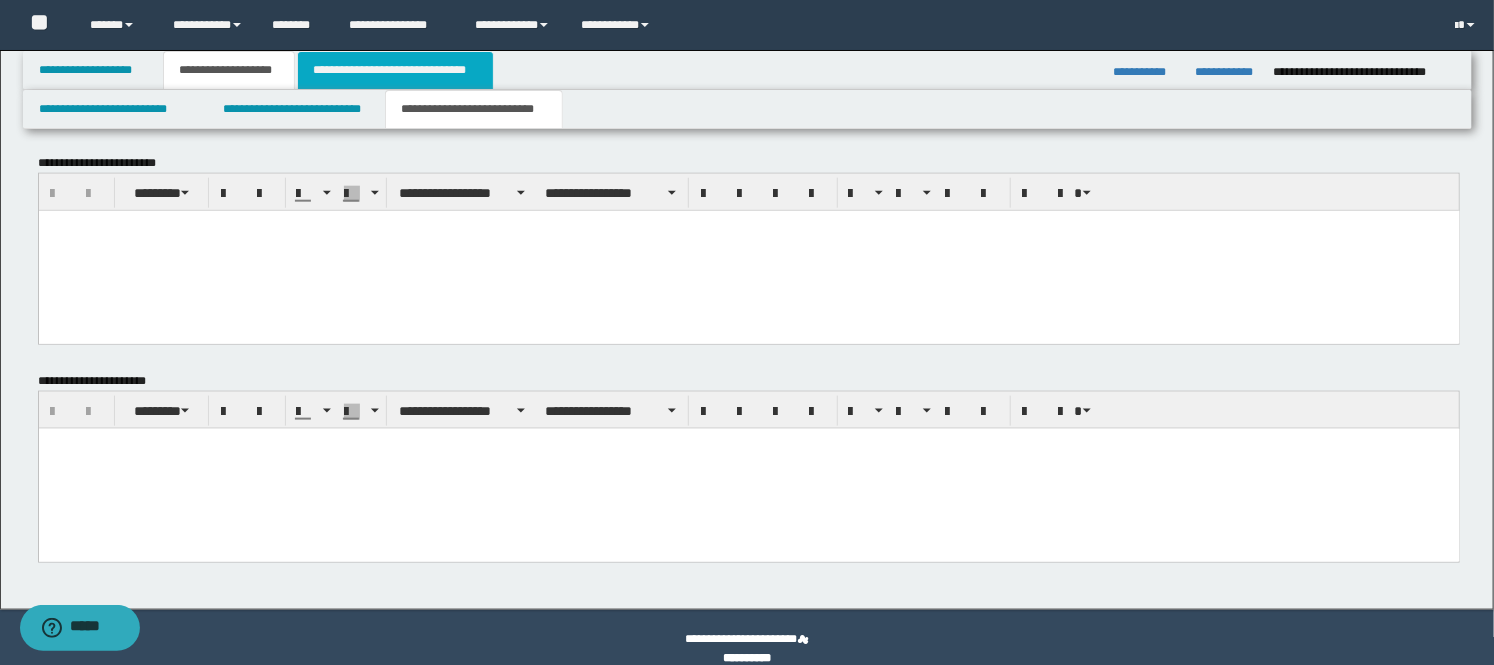 click on "**********" at bounding box center [395, 70] 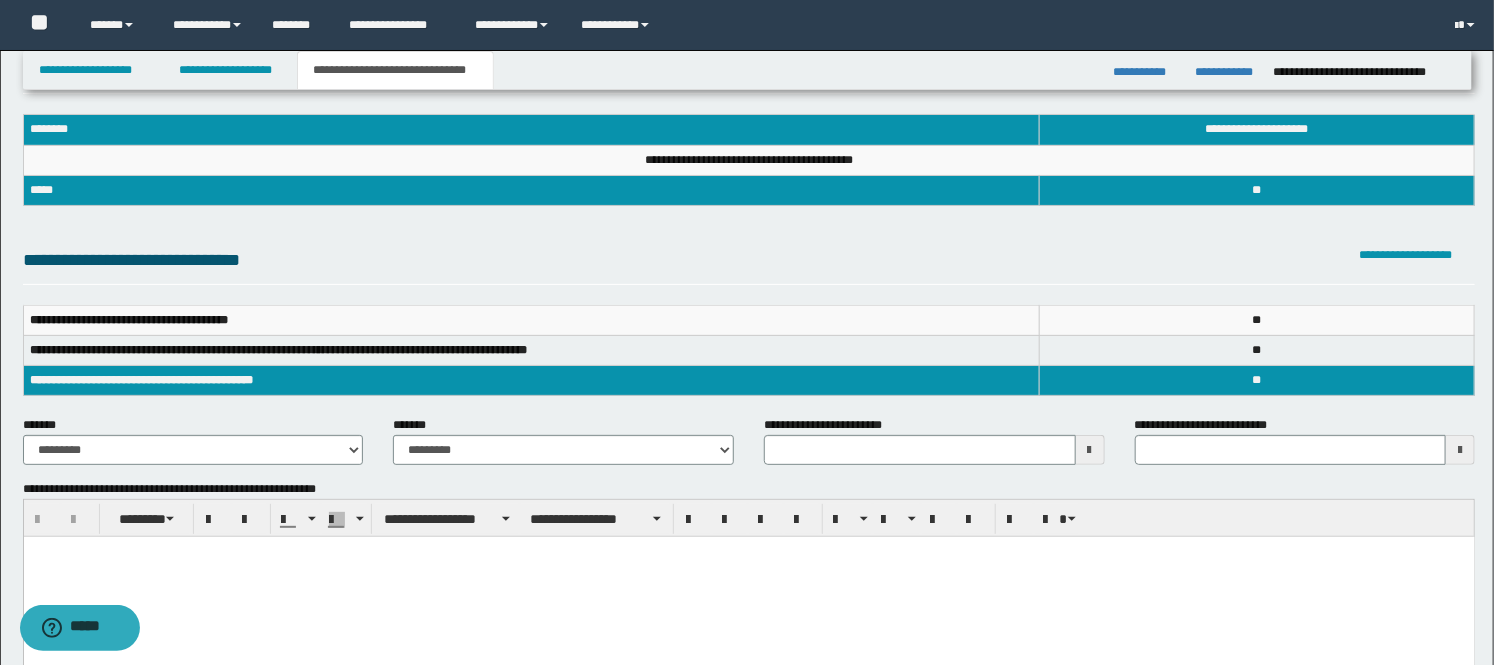 scroll, scrollTop: 111, scrollLeft: 0, axis: vertical 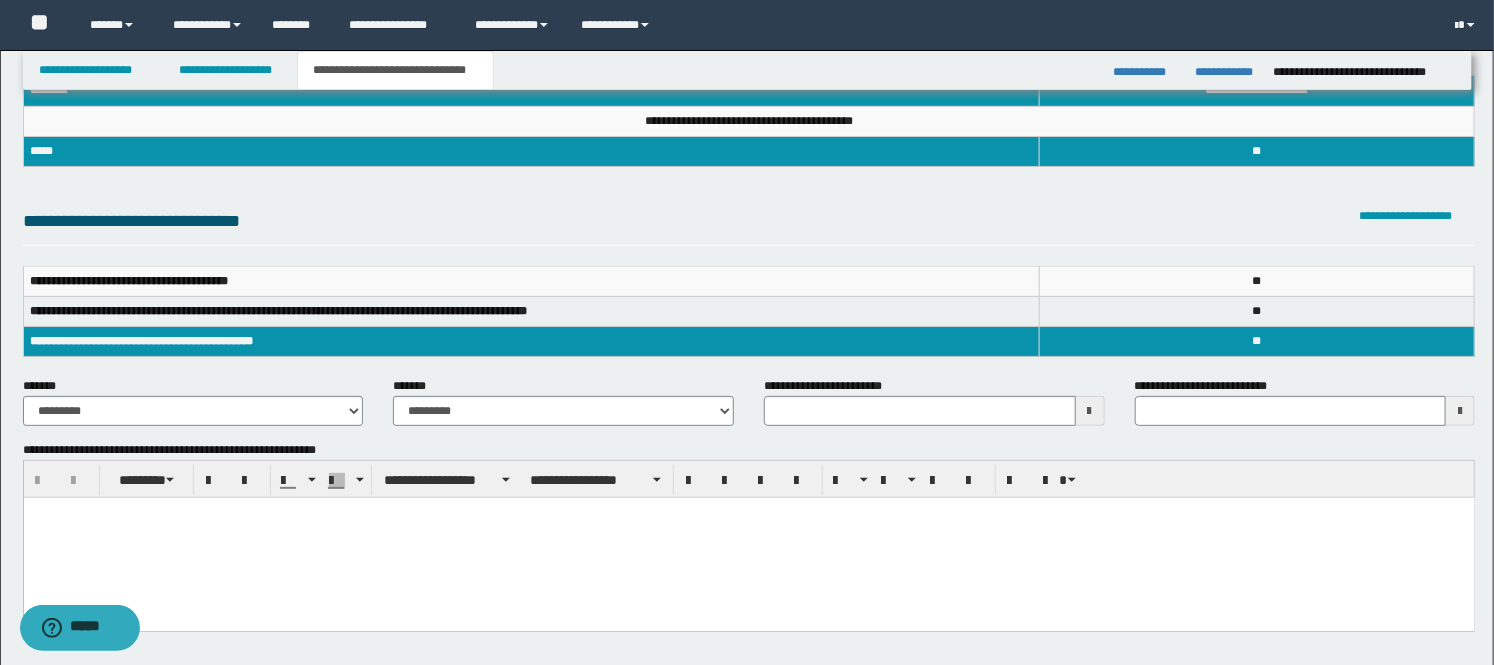 click at bounding box center (748, 537) 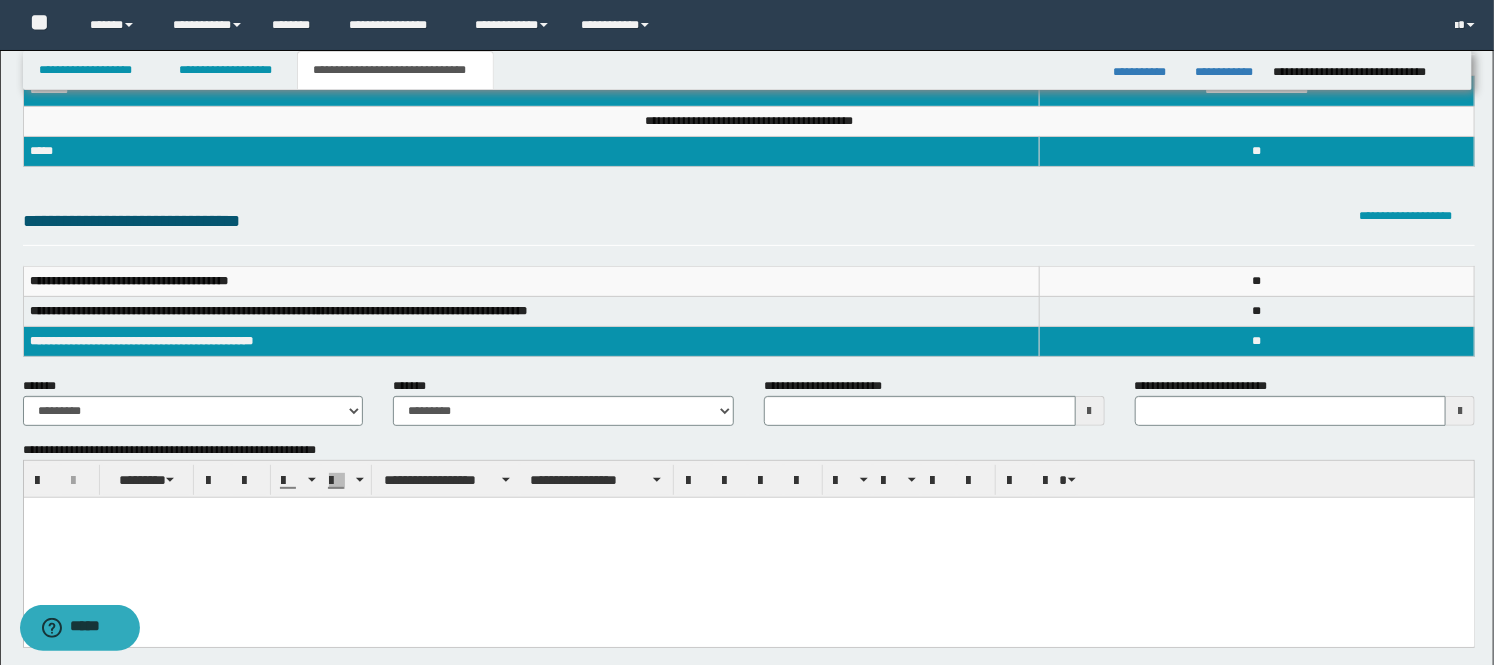 type 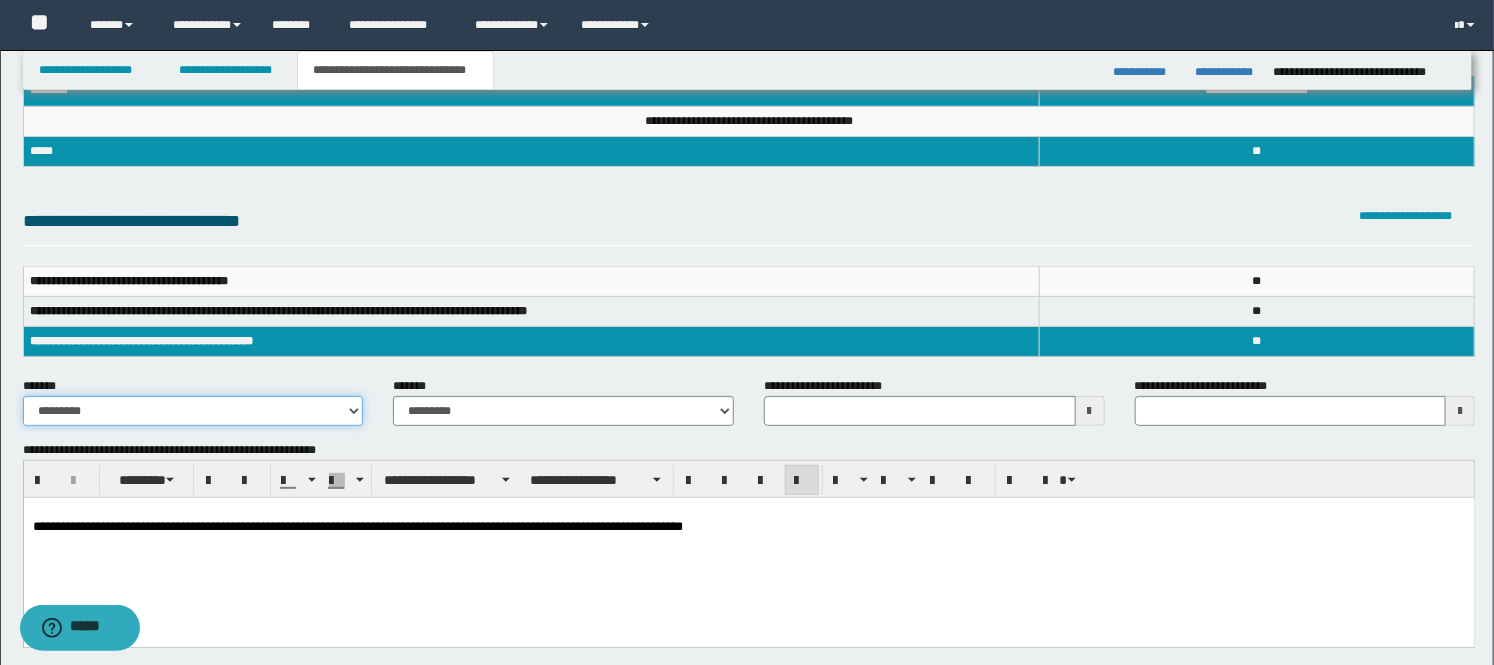 click on "**********" at bounding box center [193, 411] 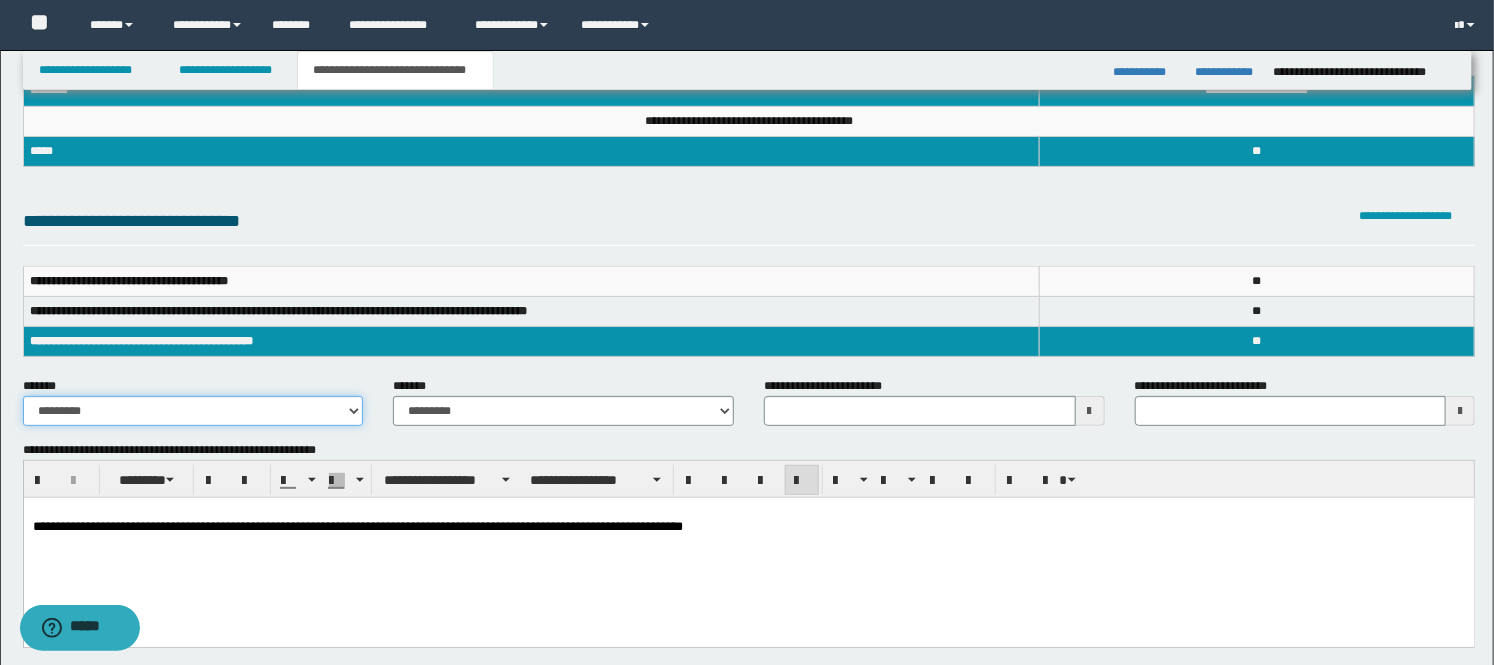 select on "*" 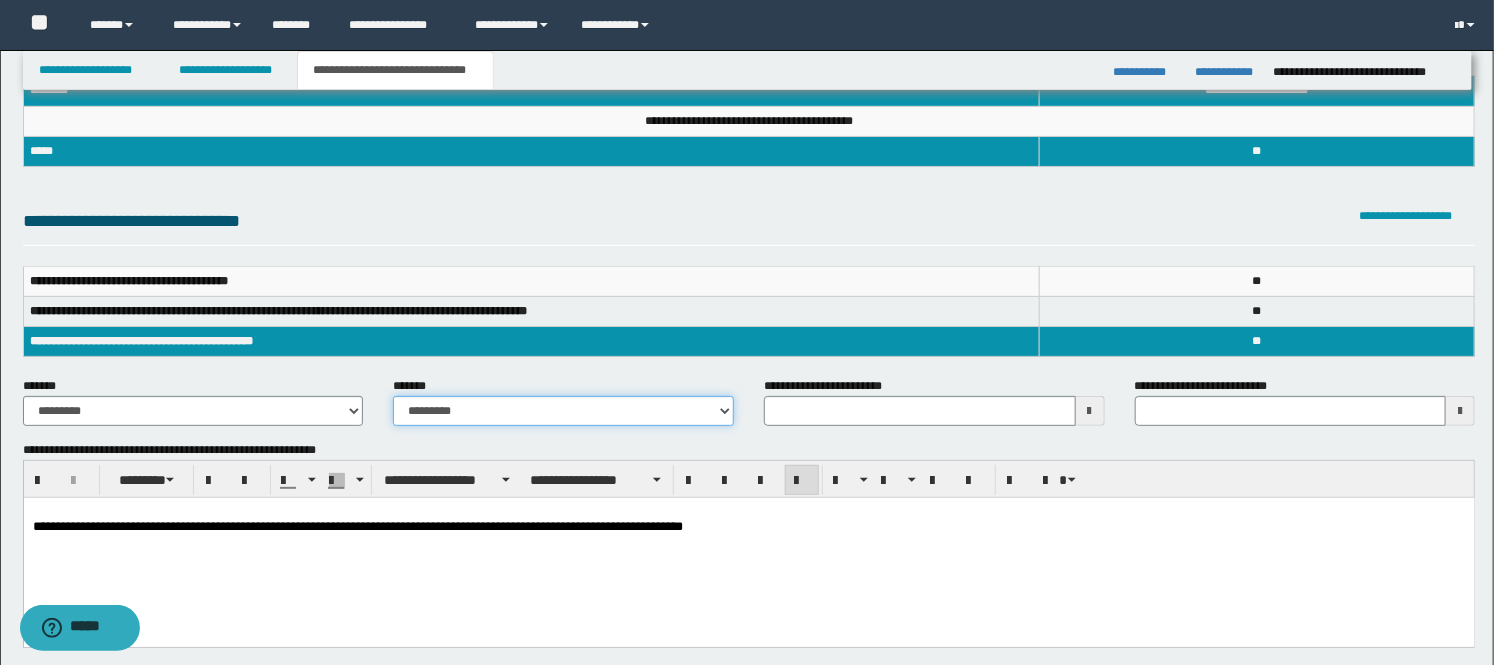 click on "**********" at bounding box center (563, 411) 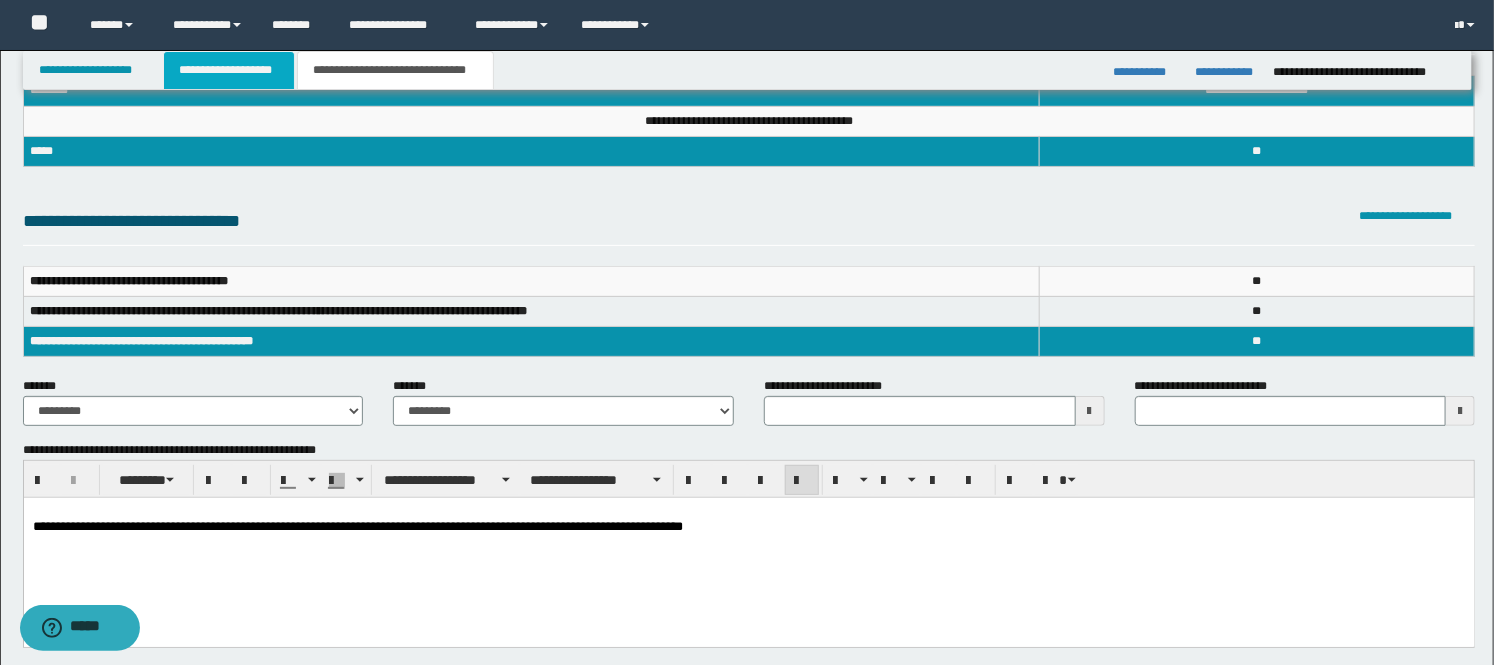 click on "**********" at bounding box center [229, 70] 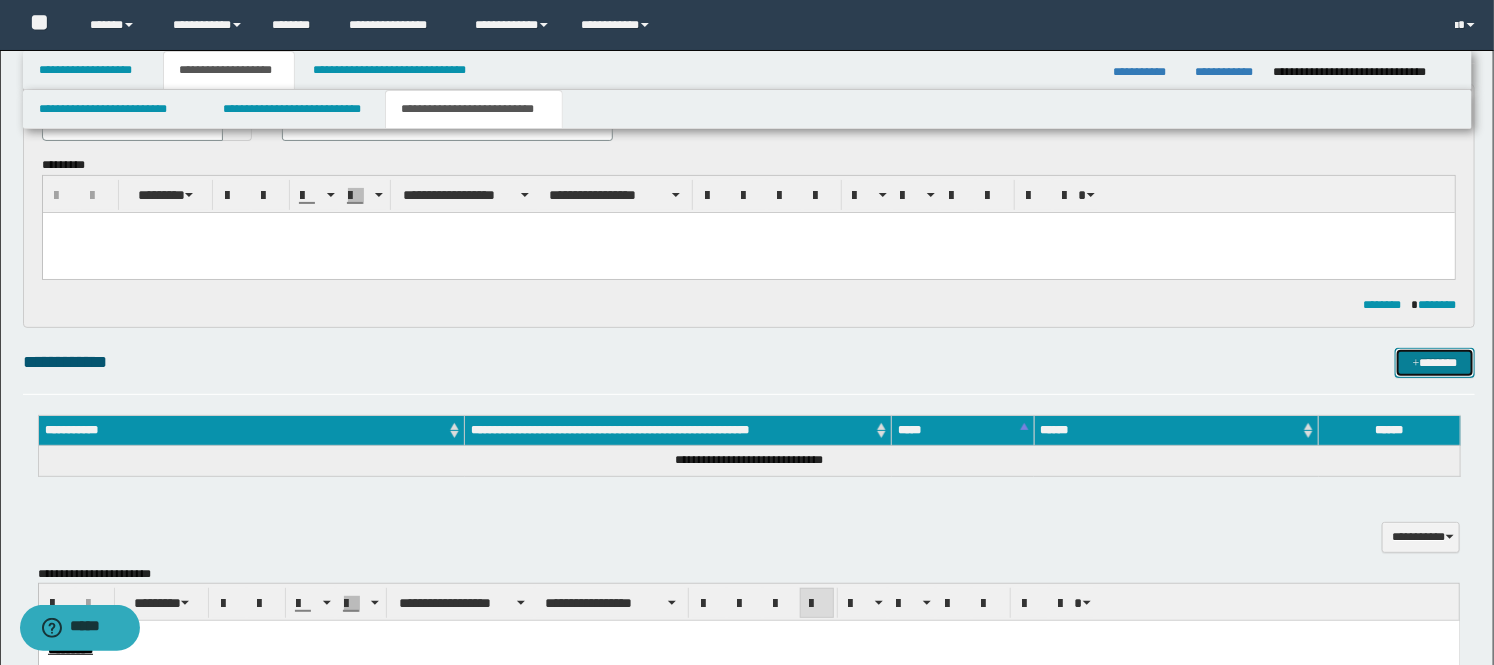 click at bounding box center [1416, 364] 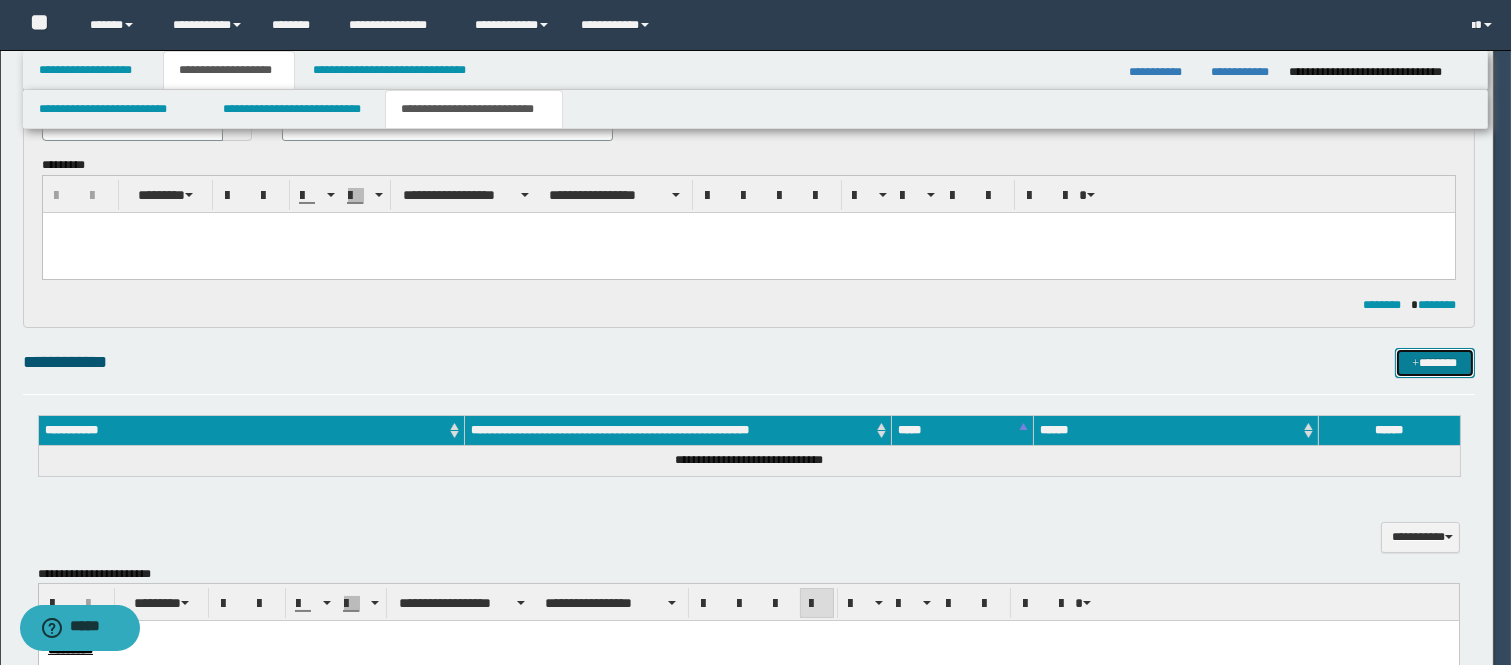 type 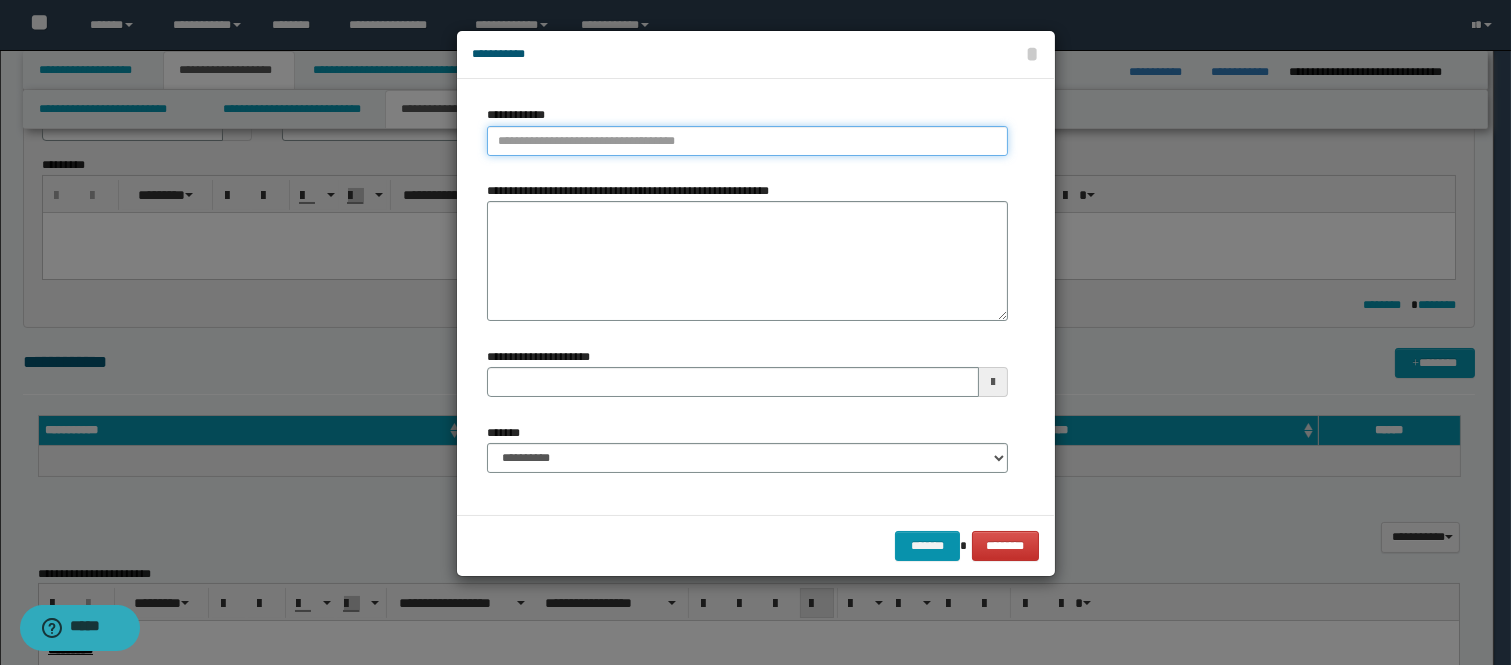 click on "**********" at bounding box center (747, 141) 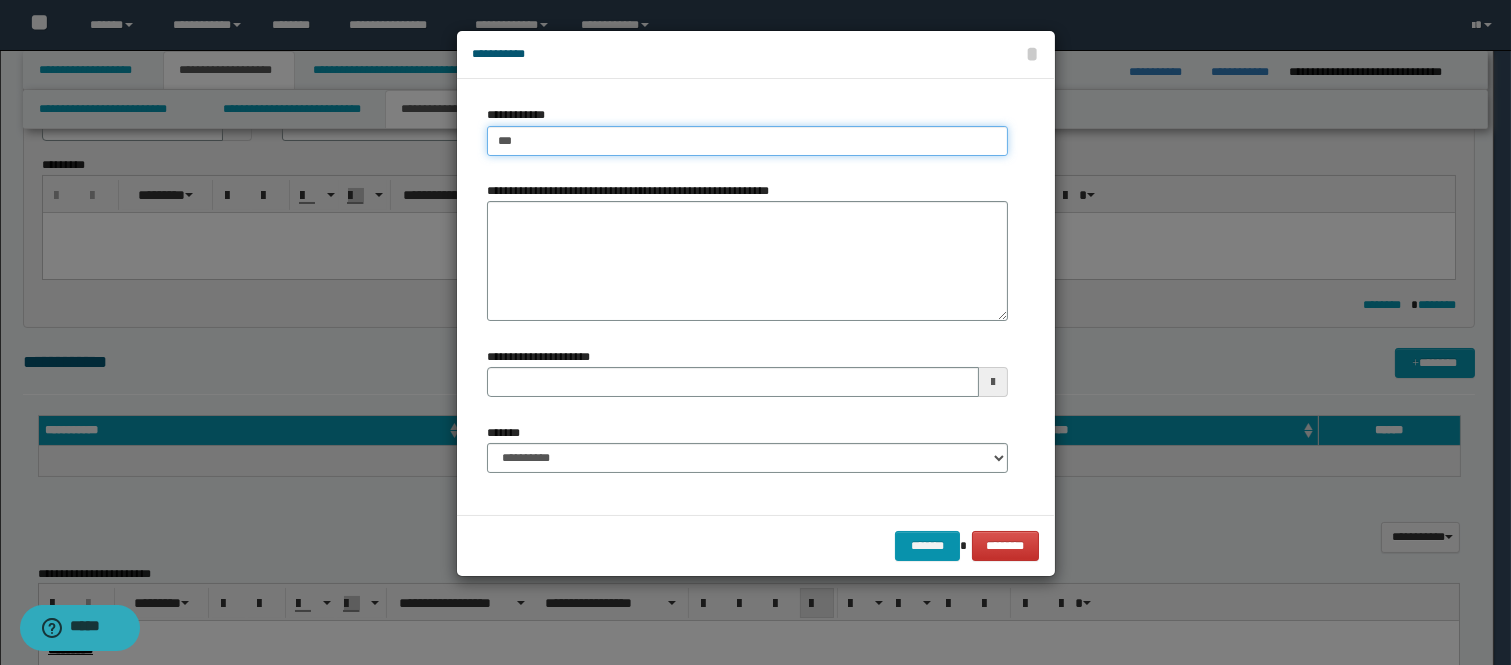 type on "****" 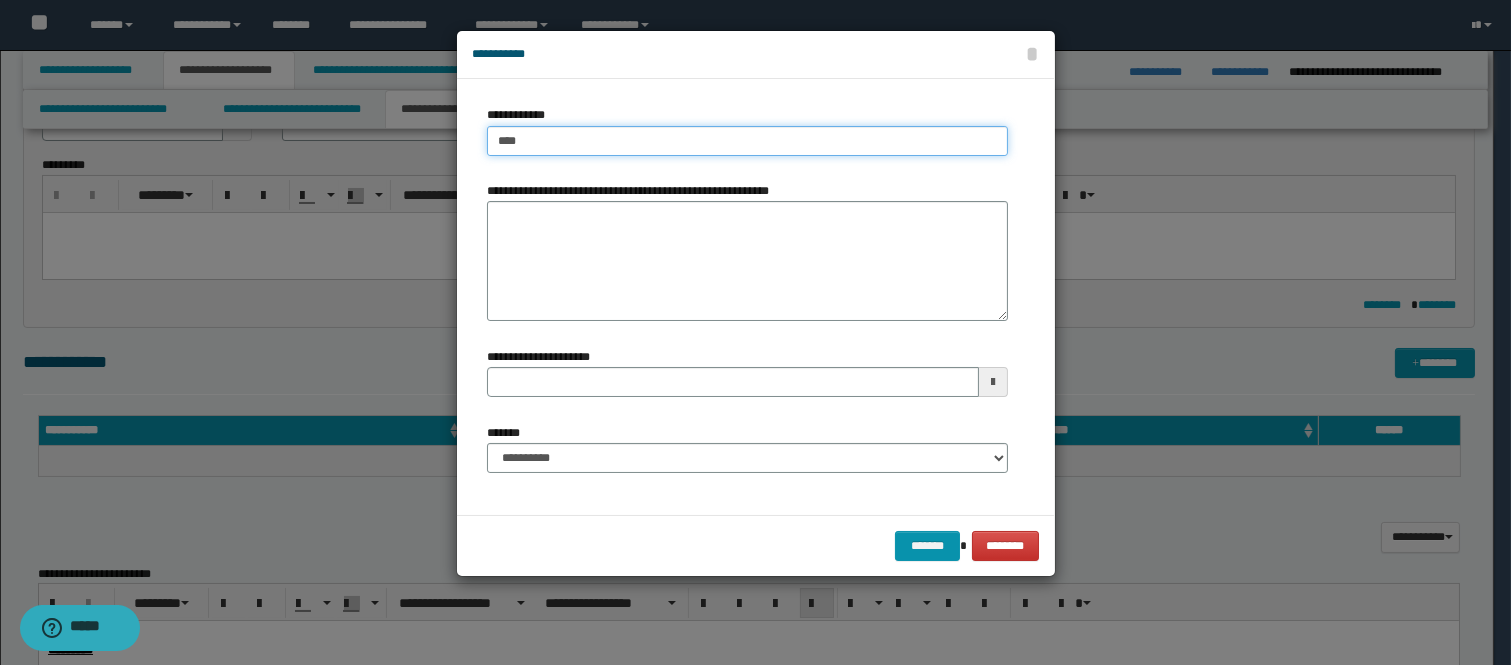 type on "****" 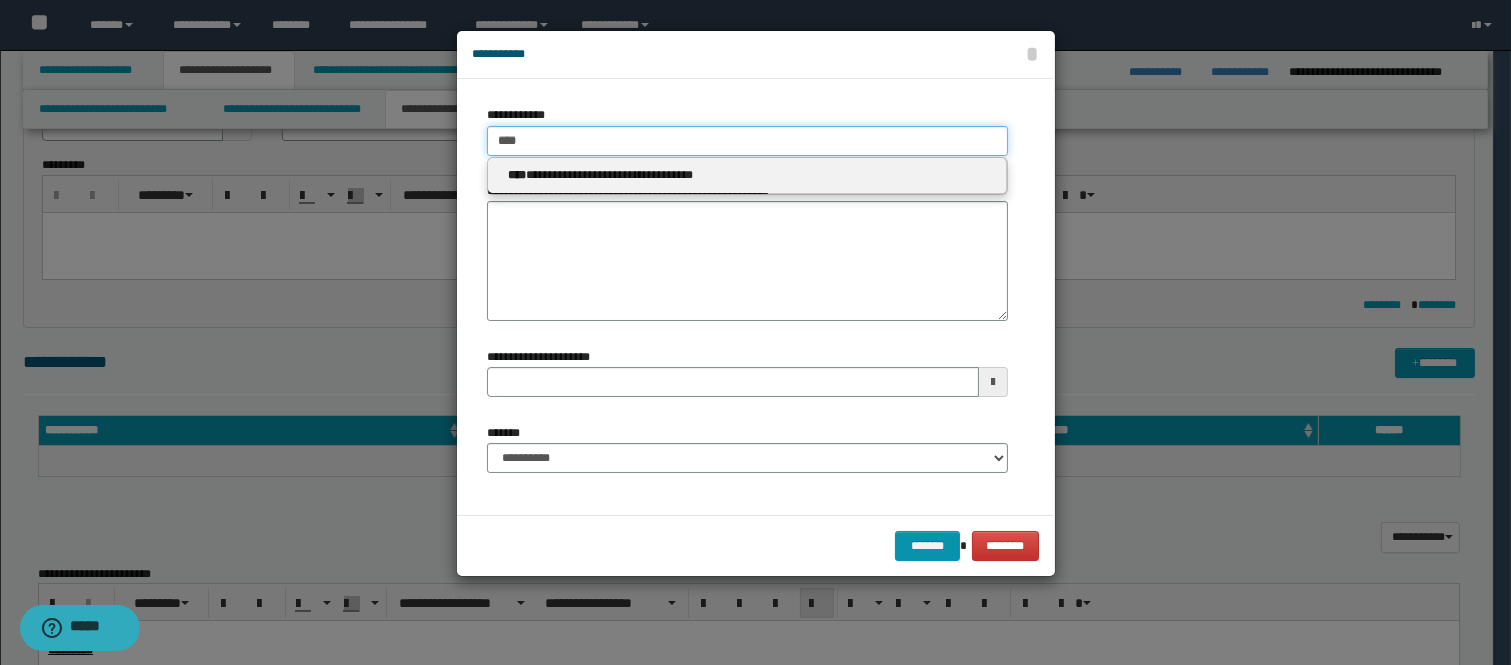 type on "****" 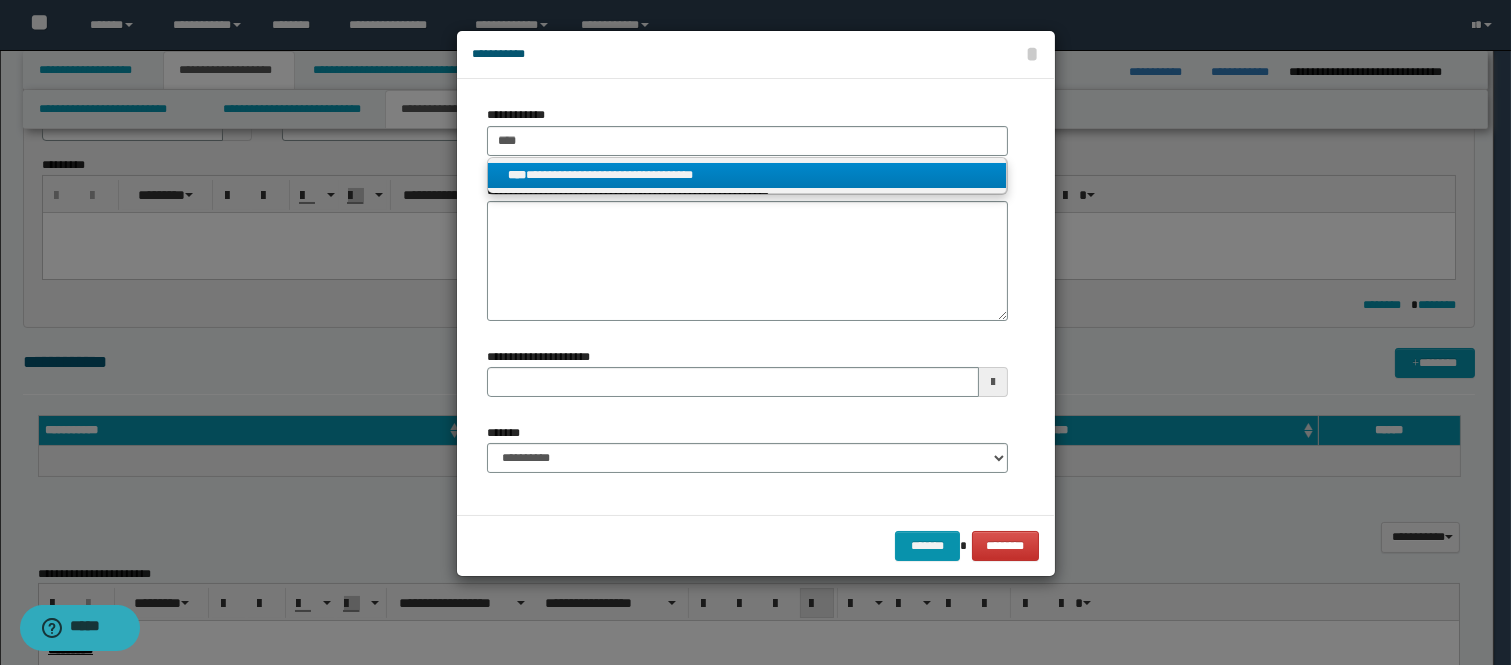 click on "**********" at bounding box center (747, 175) 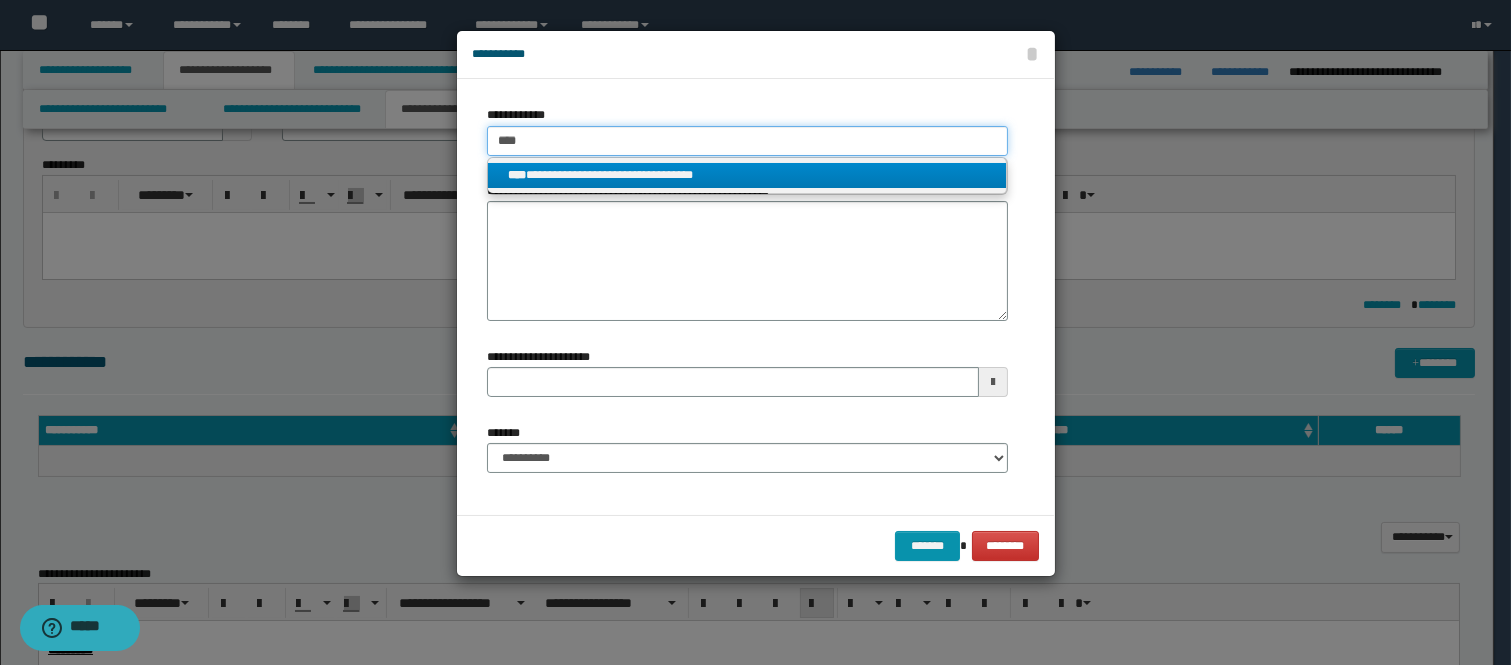 type 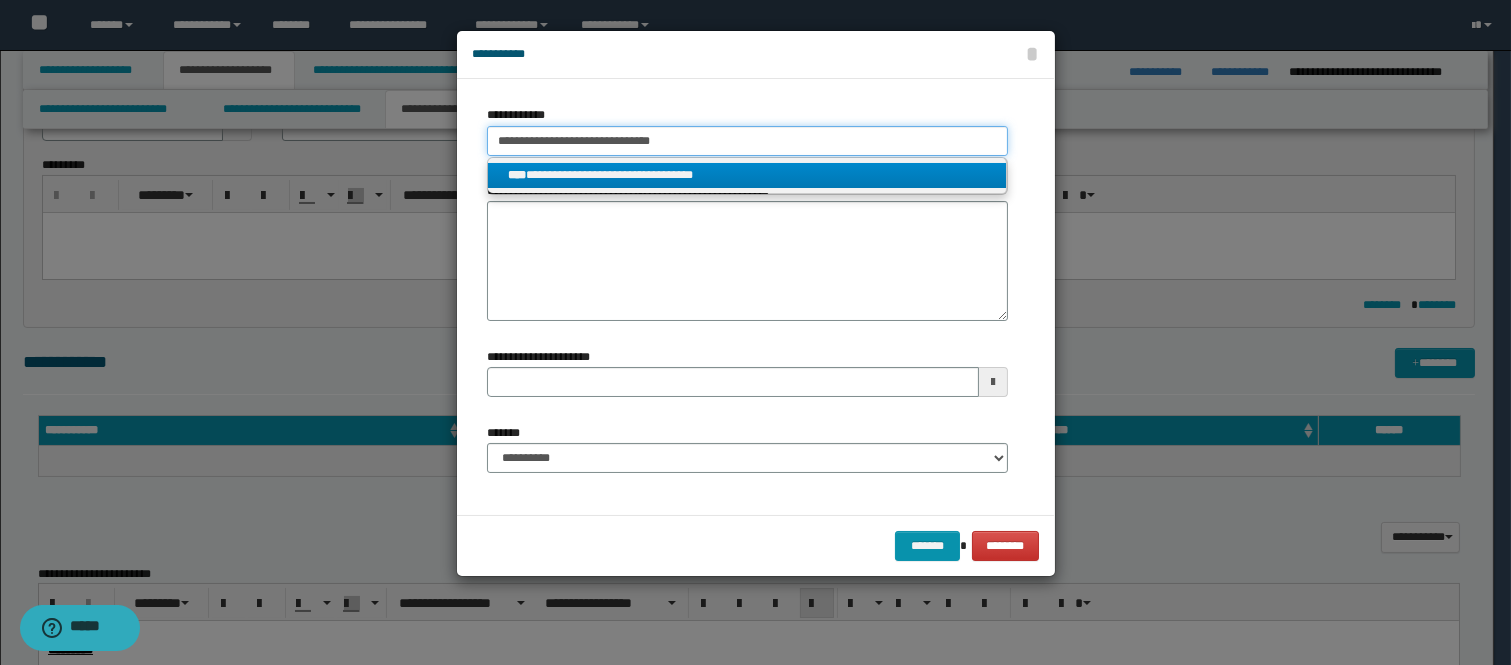 type 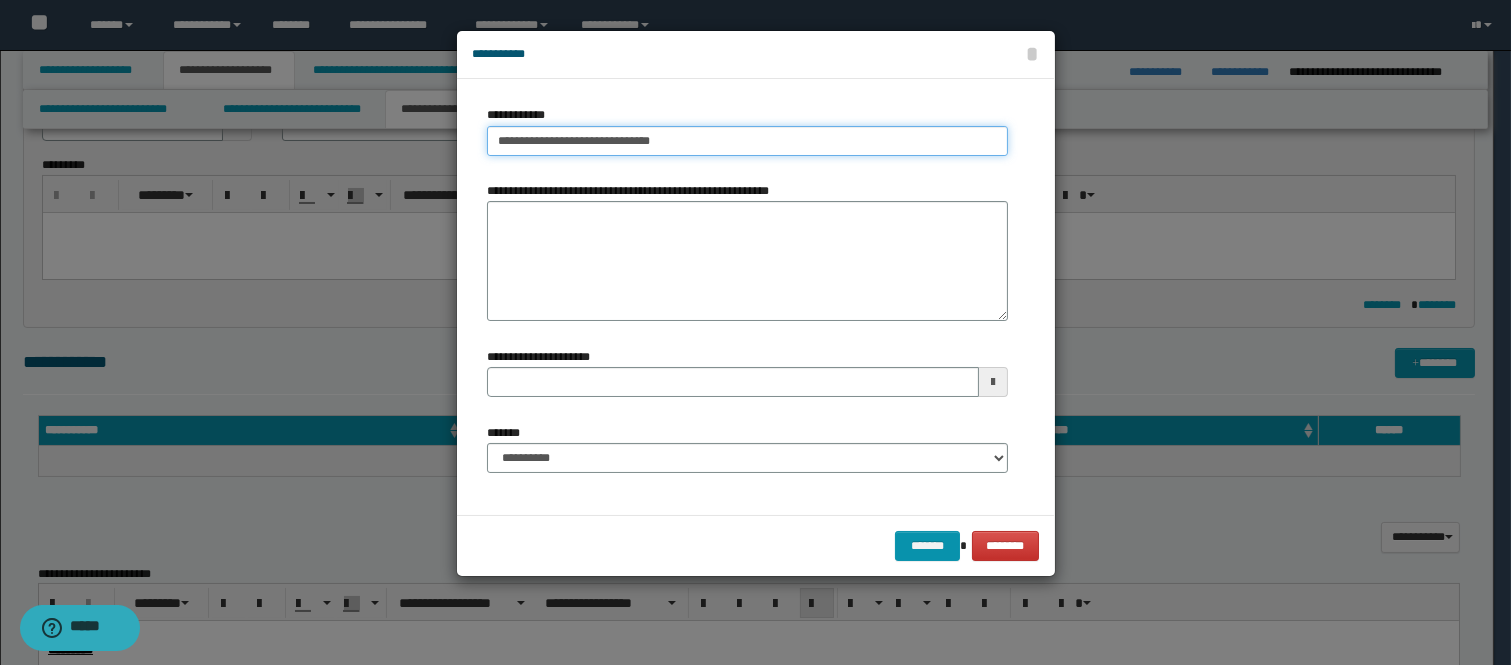 type on "**********" 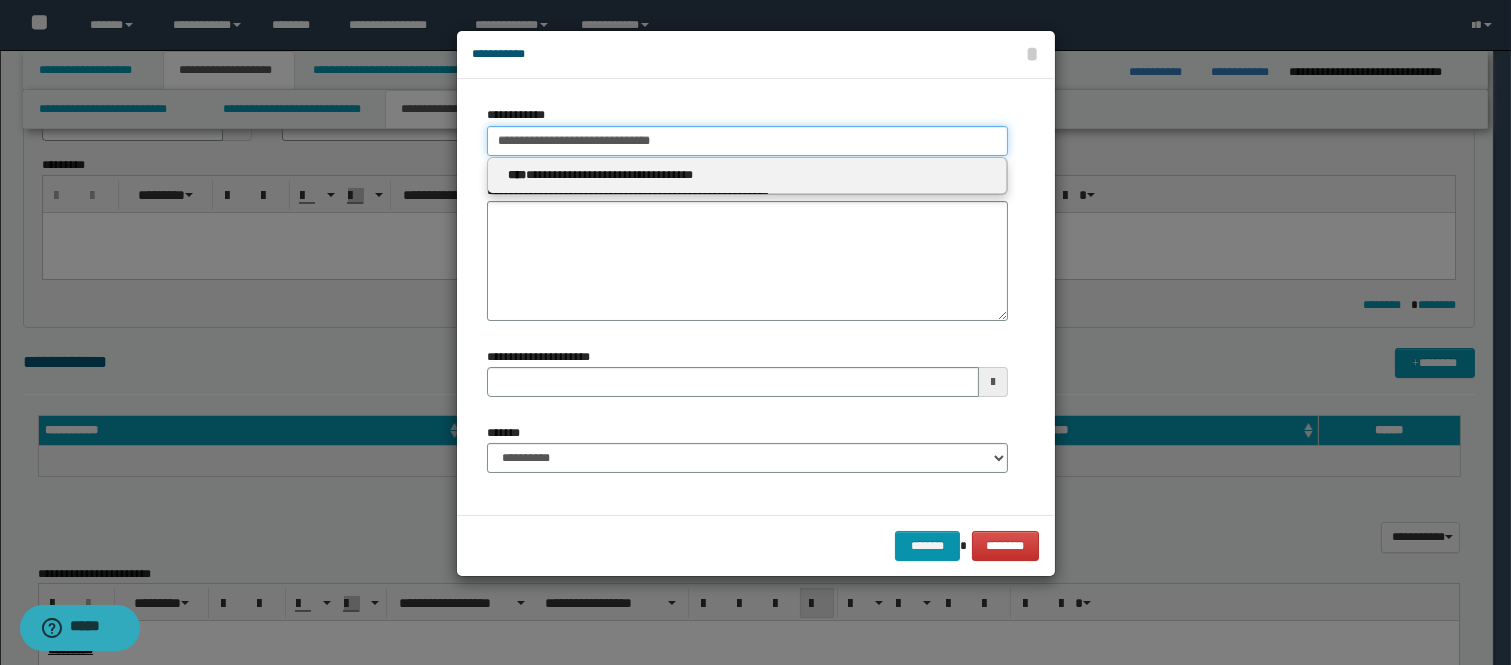 type 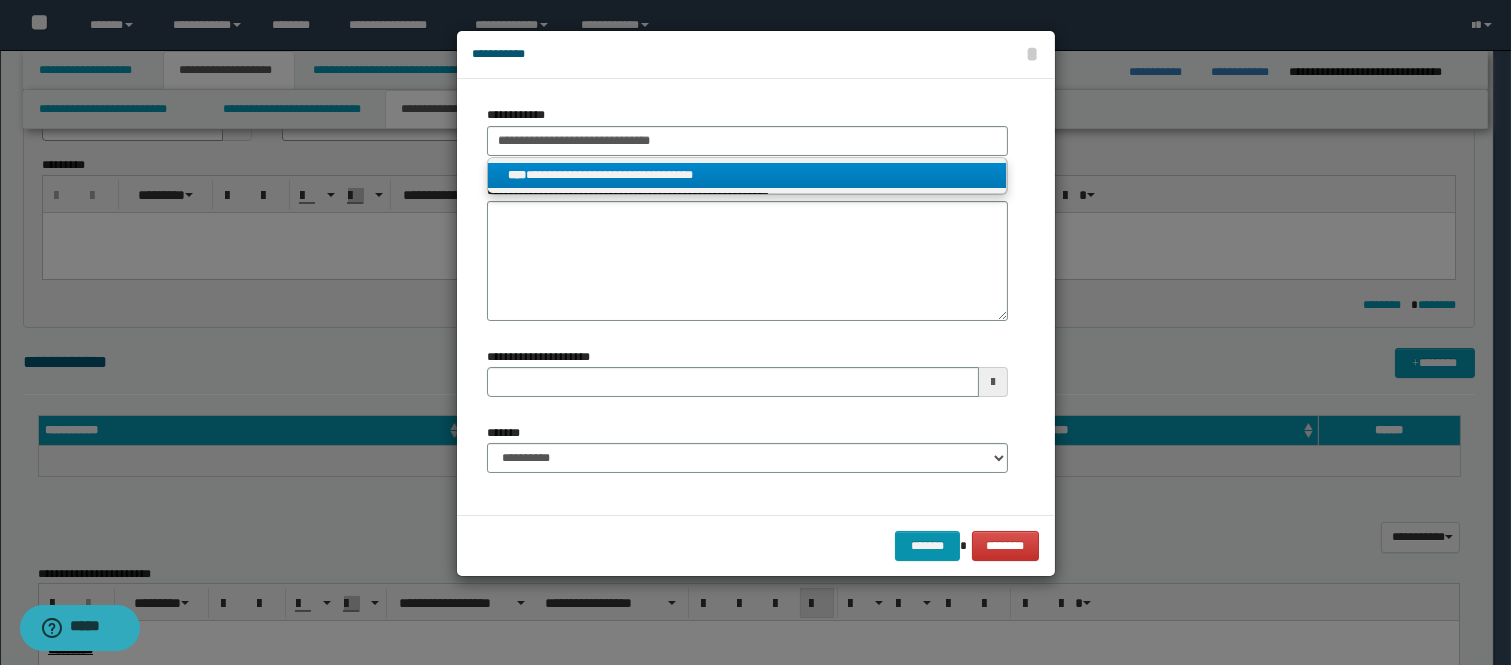click on "**********" at bounding box center (747, 175) 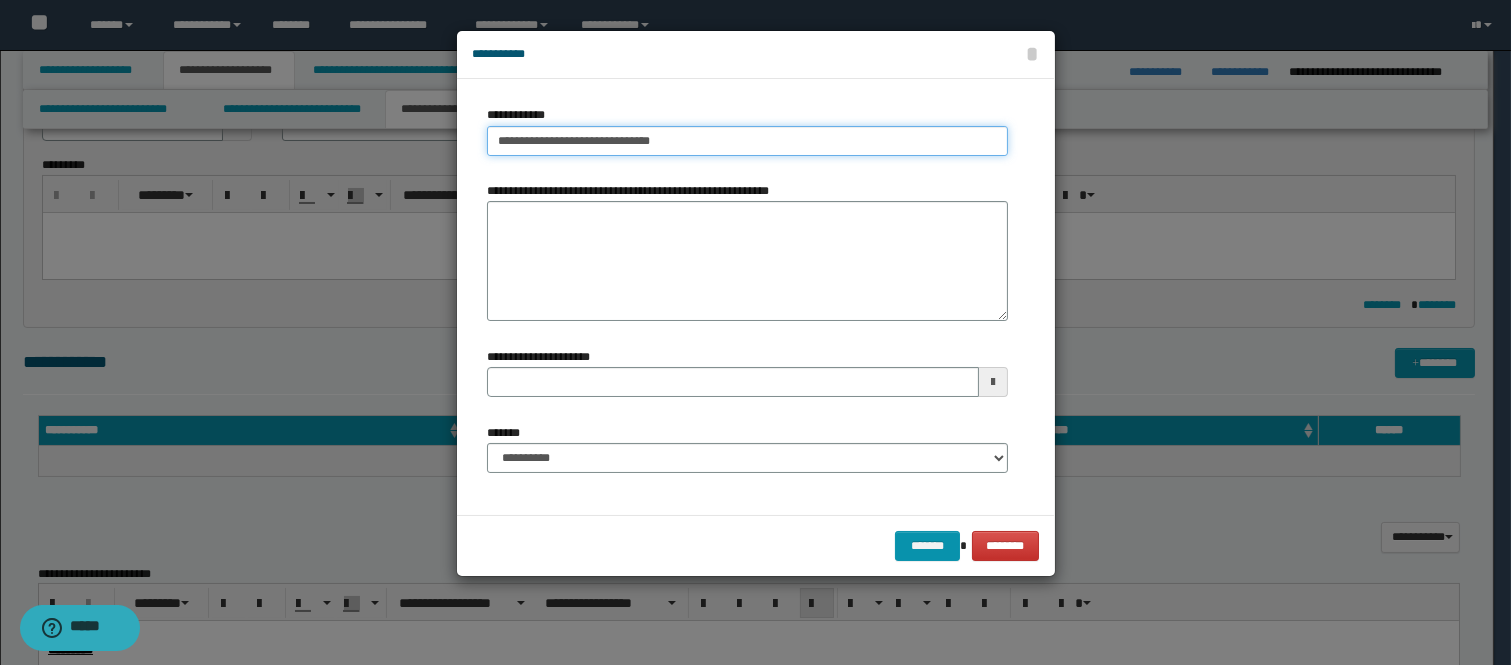 type on "**********" 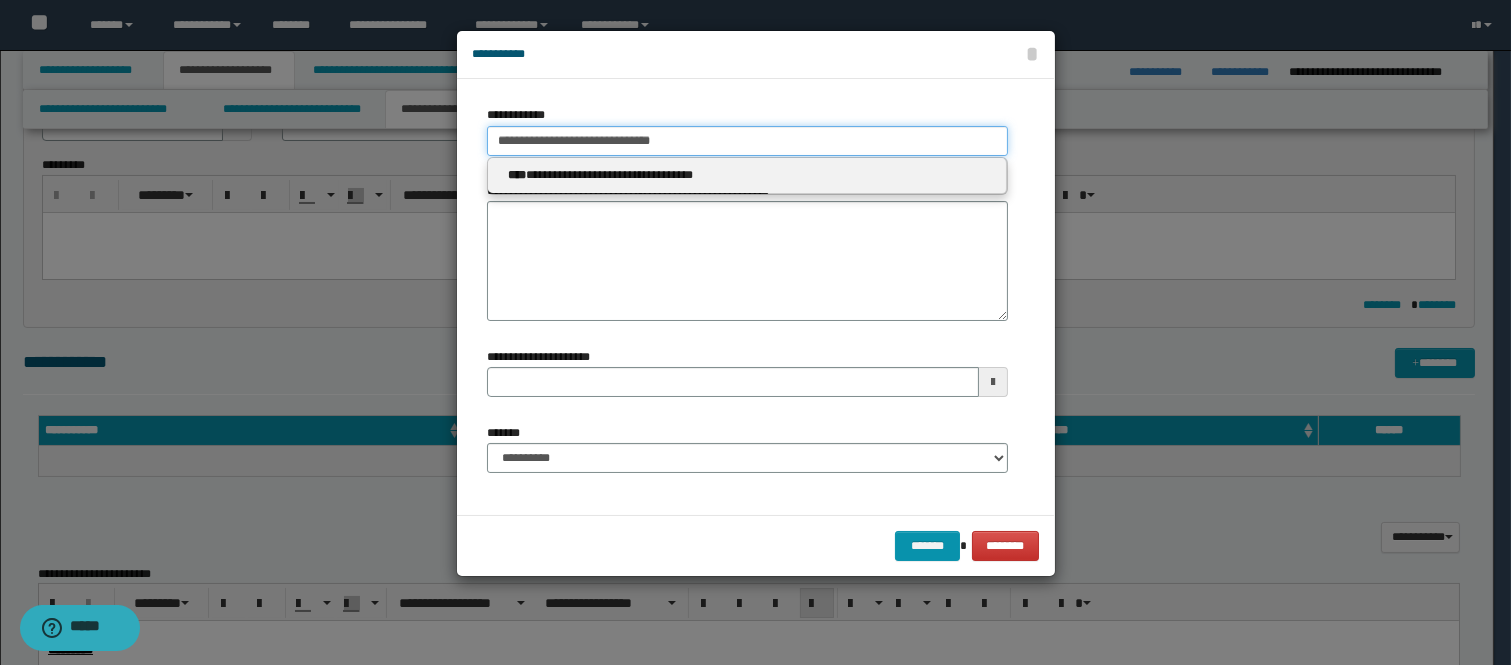 type 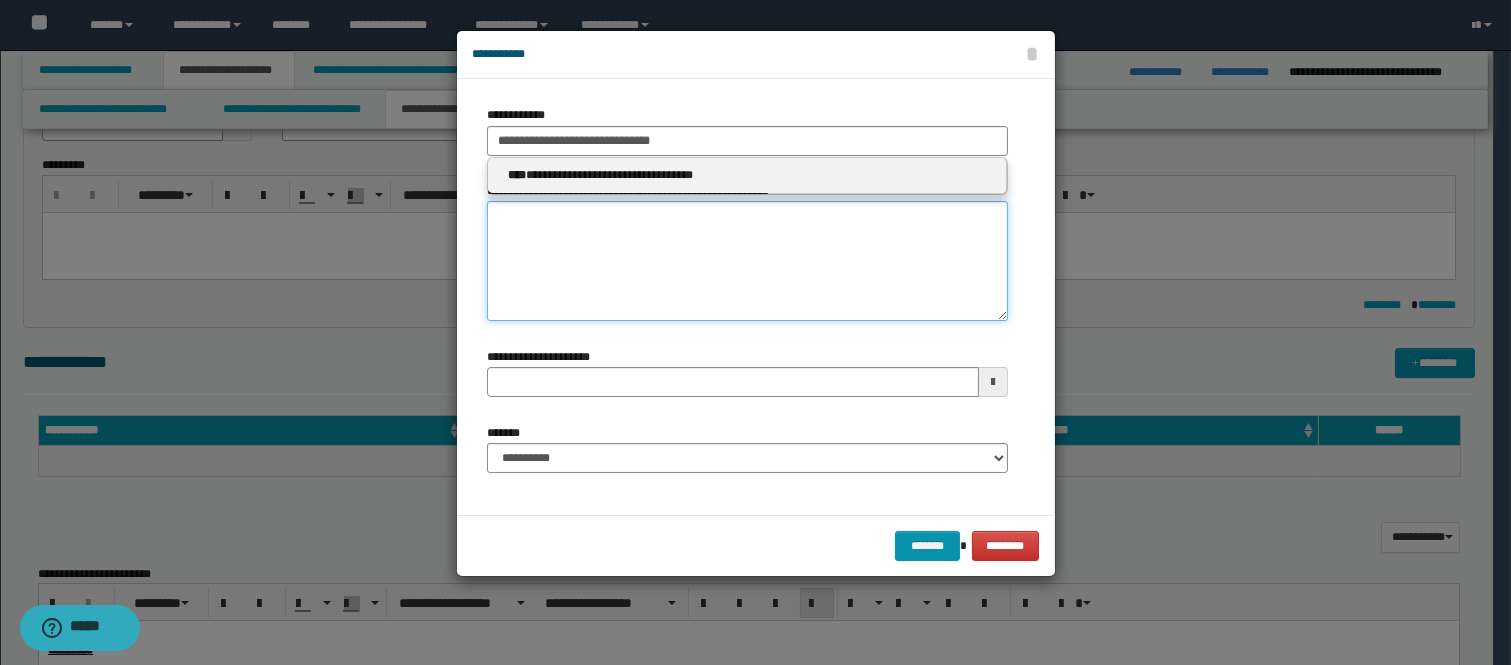 type 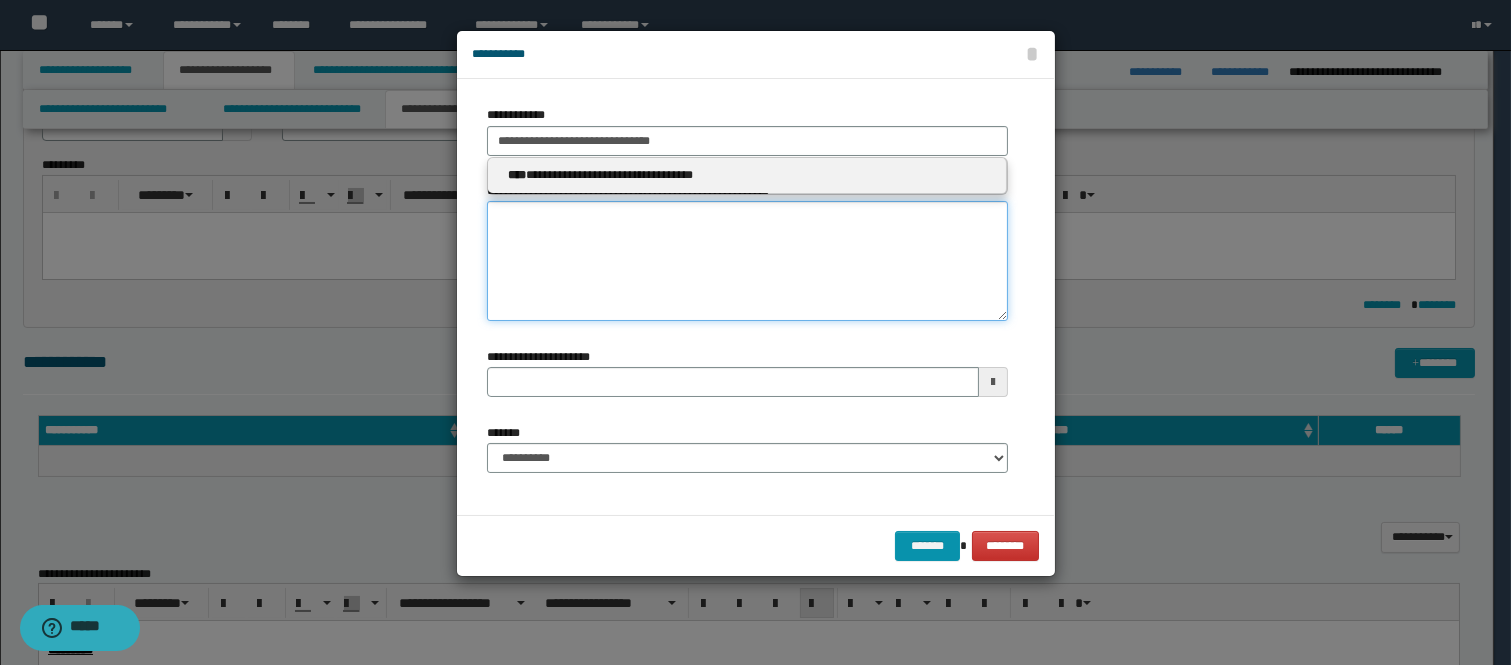 click on "**********" at bounding box center [747, 261] 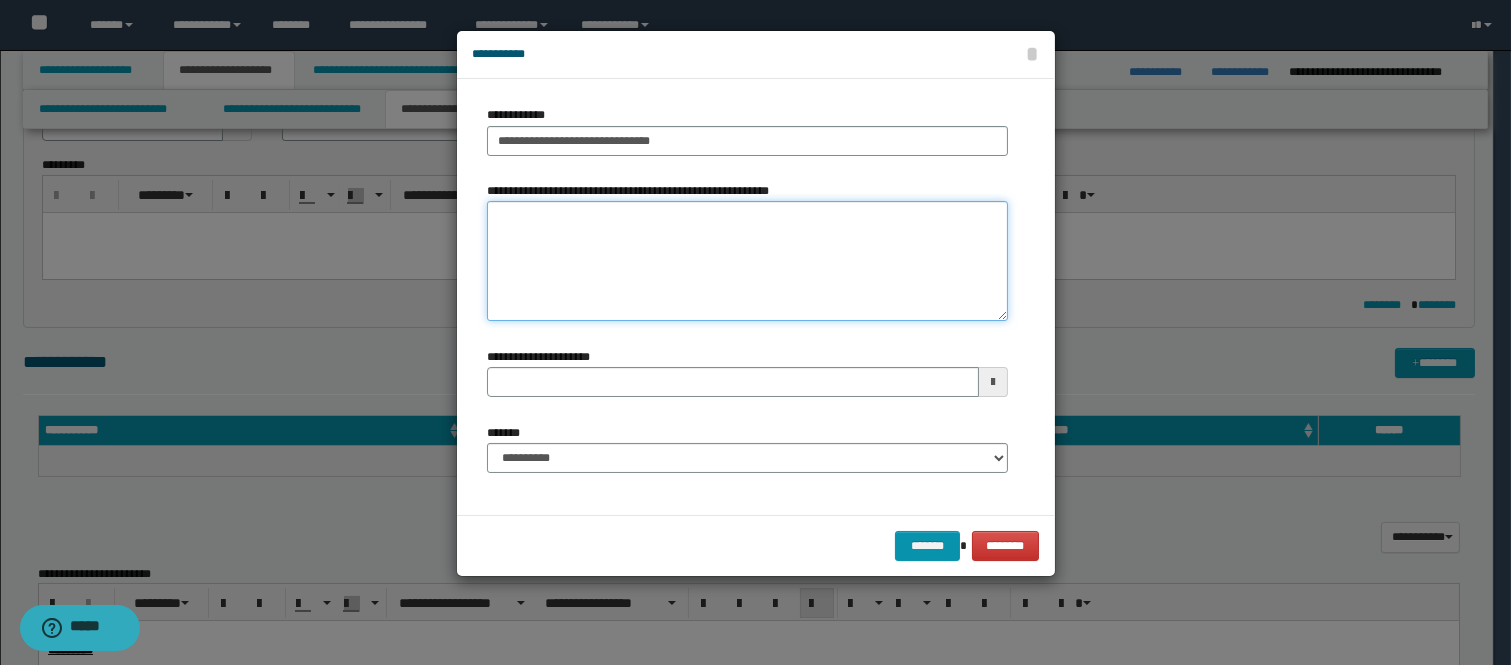 paste on "**********" 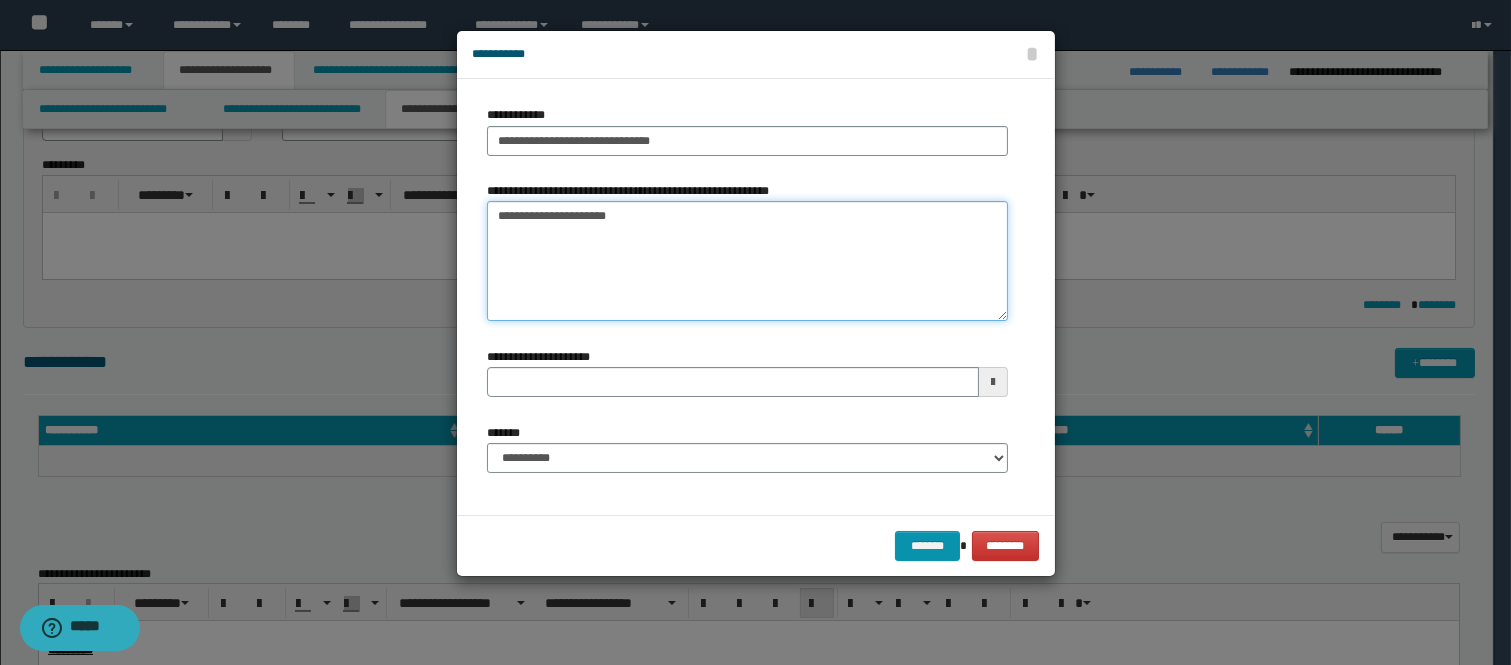 type 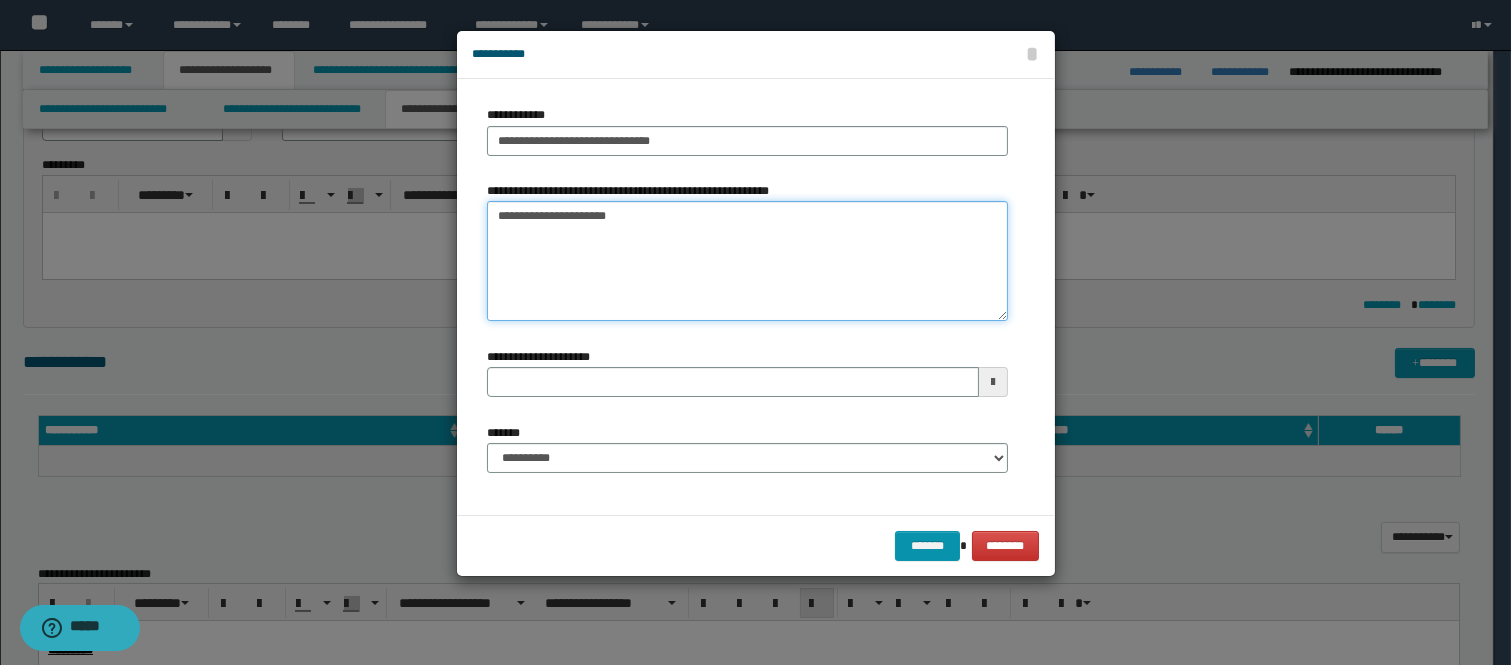 type on "**********" 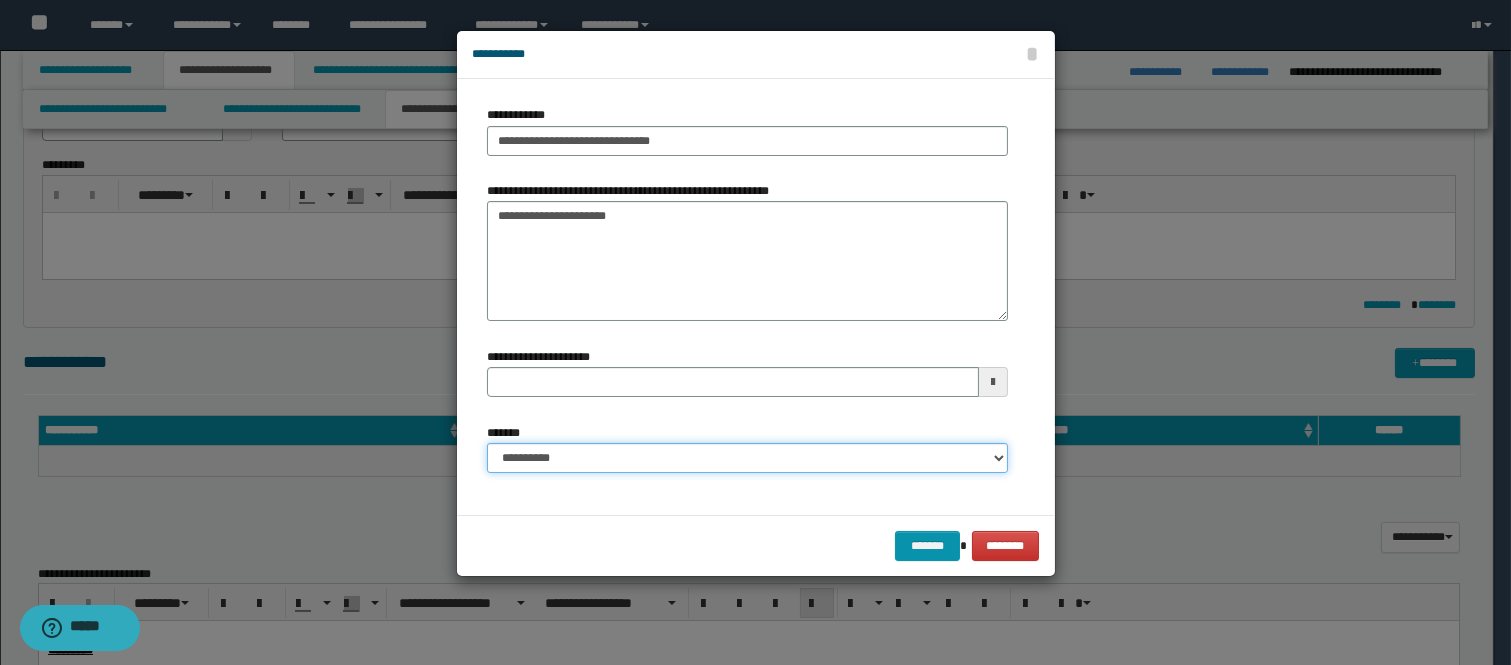 click on "**********" at bounding box center [747, 458] 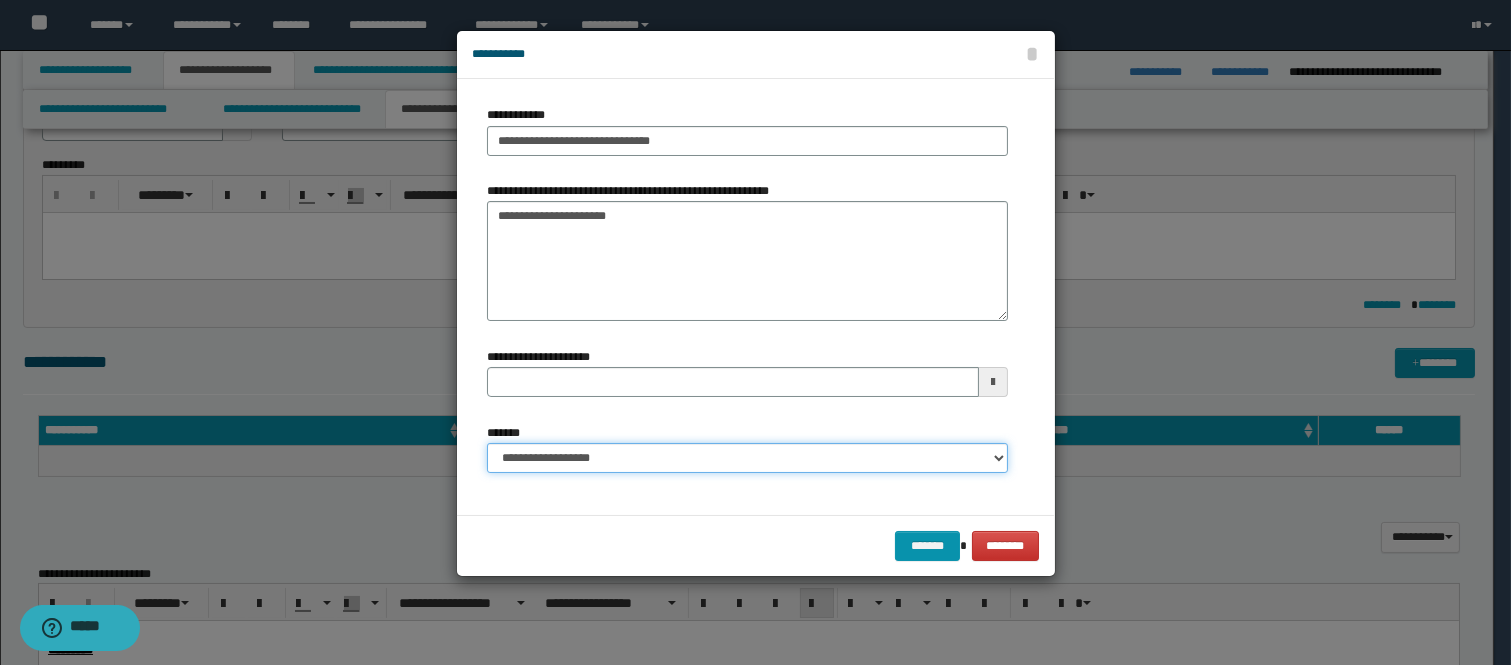 type 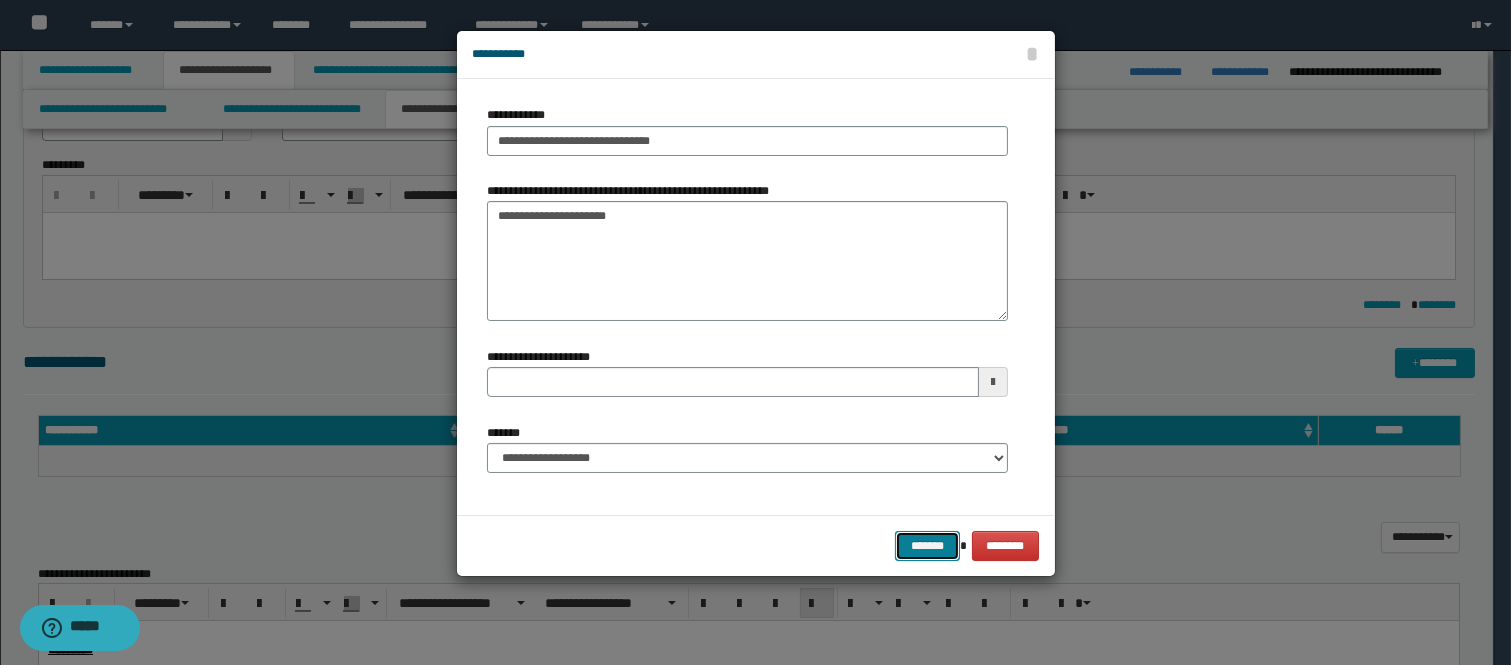 click on "*******" at bounding box center [927, 546] 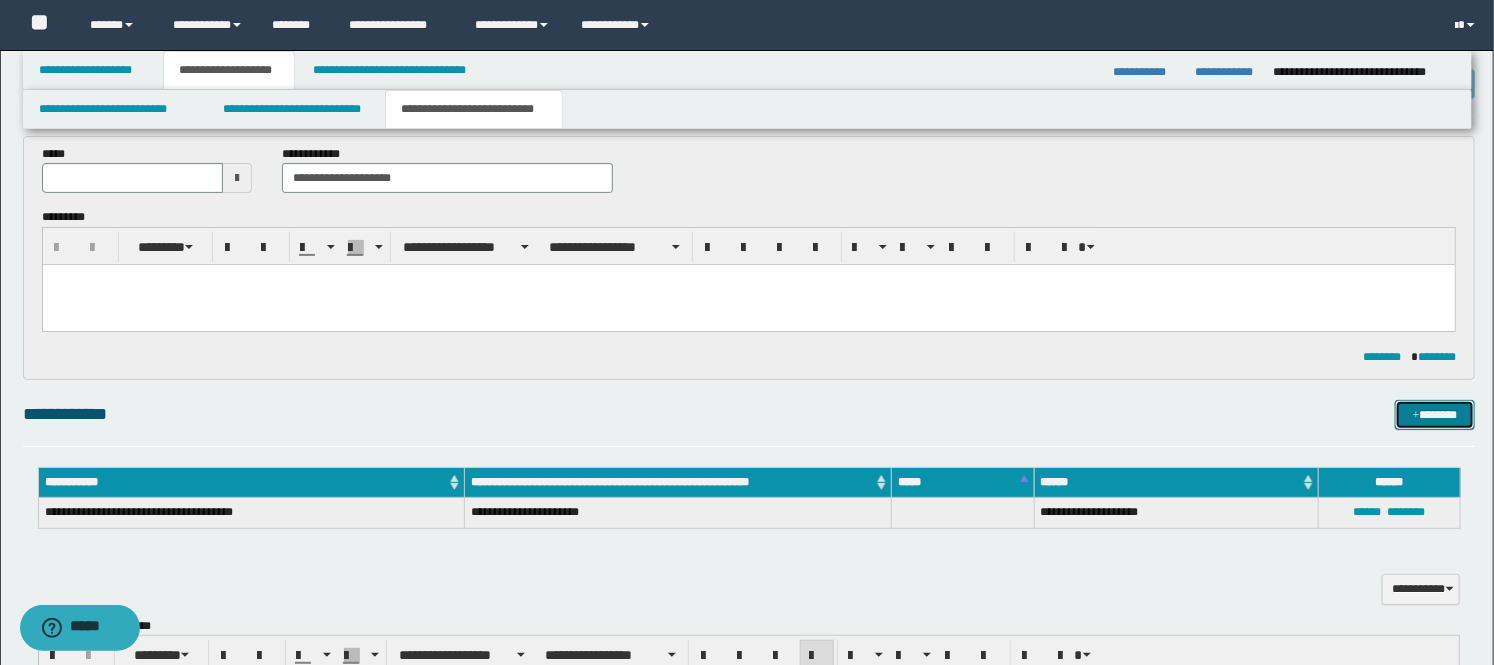 scroll, scrollTop: 0, scrollLeft: 0, axis: both 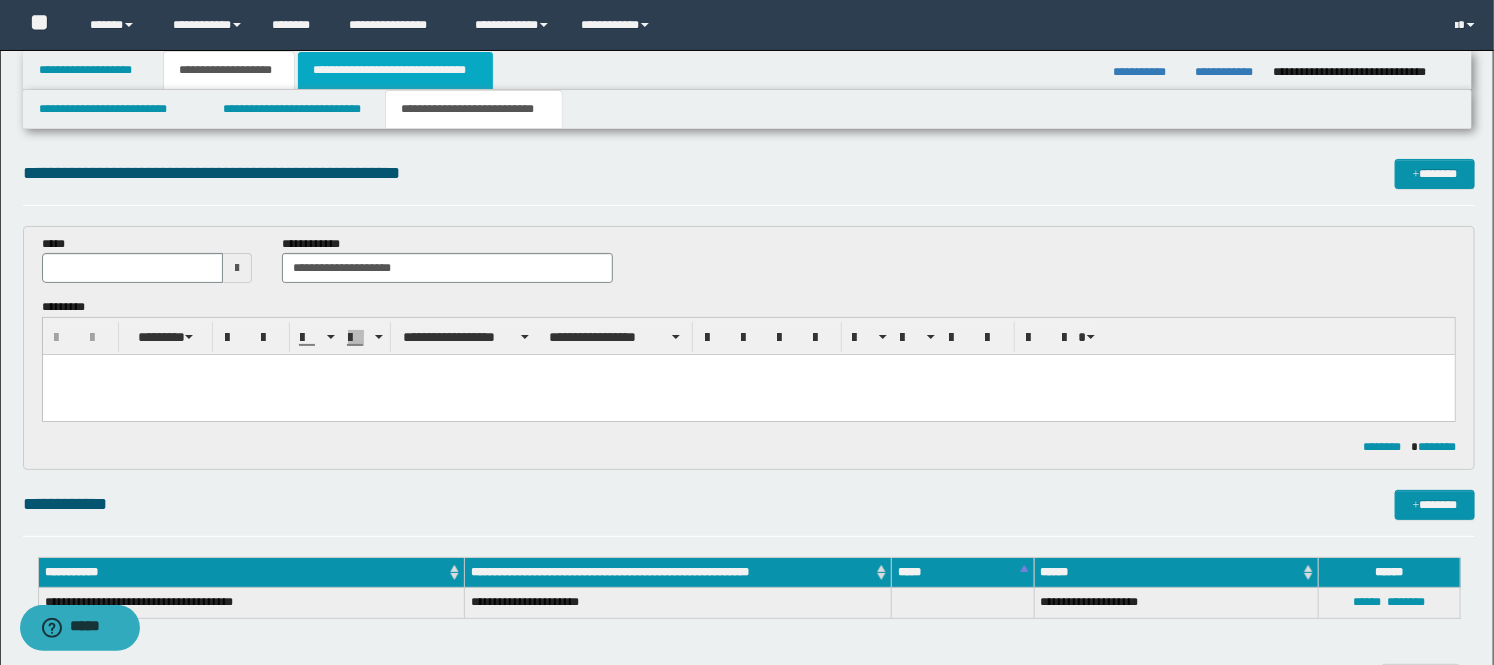 click on "**********" at bounding box center (395, 70) 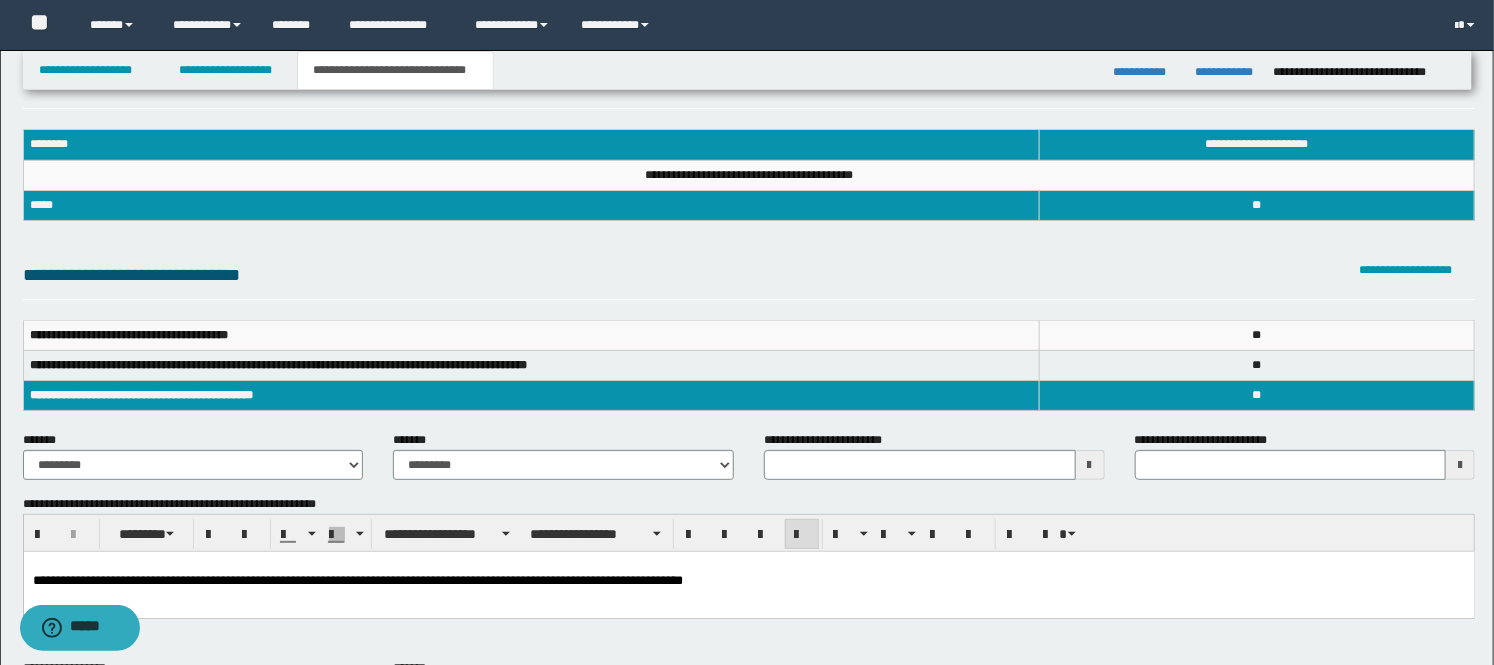 scroll, scrollTop: 111, scrollLeft: 0, axis: vertical 